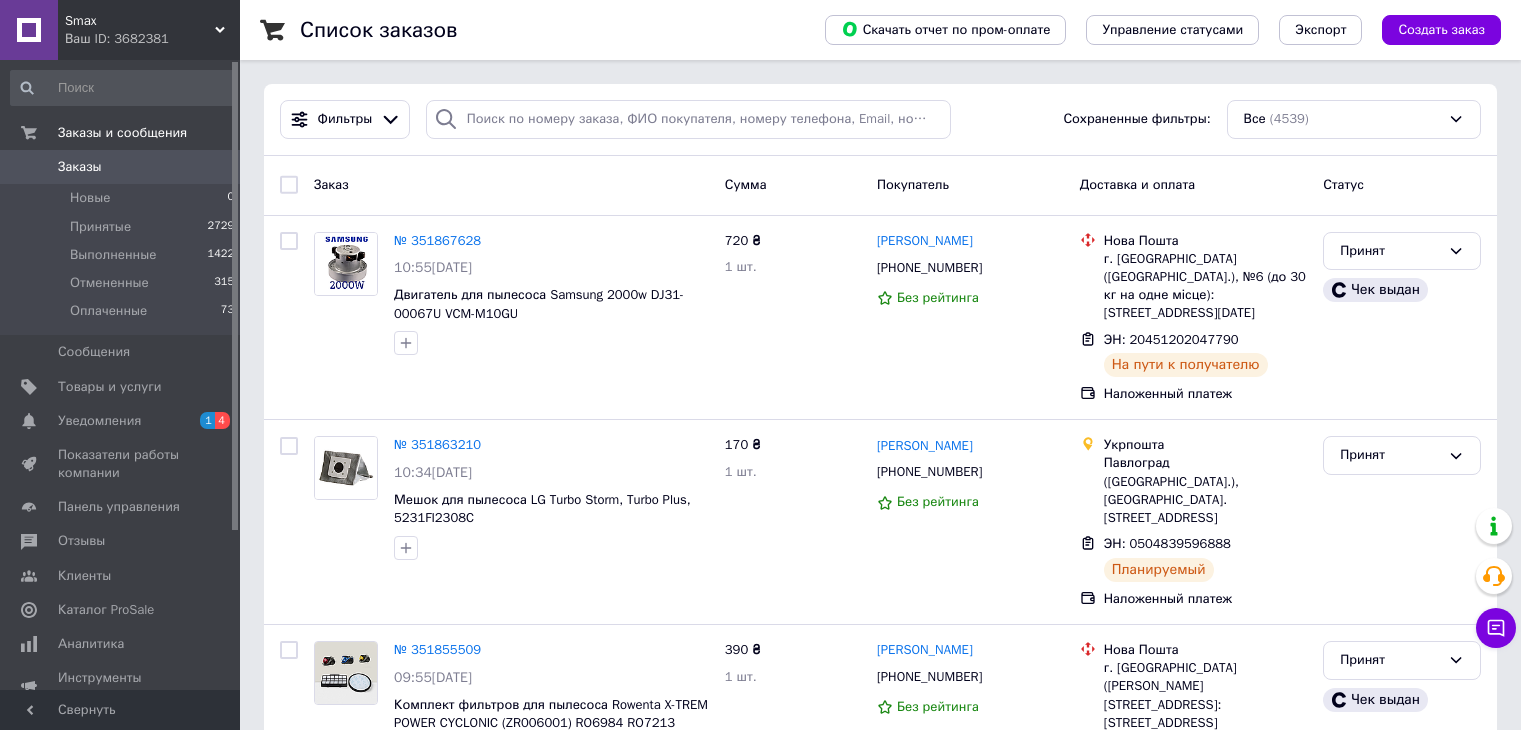 scroll, scrollTop: 0, scrollLeft: 0, axis: both 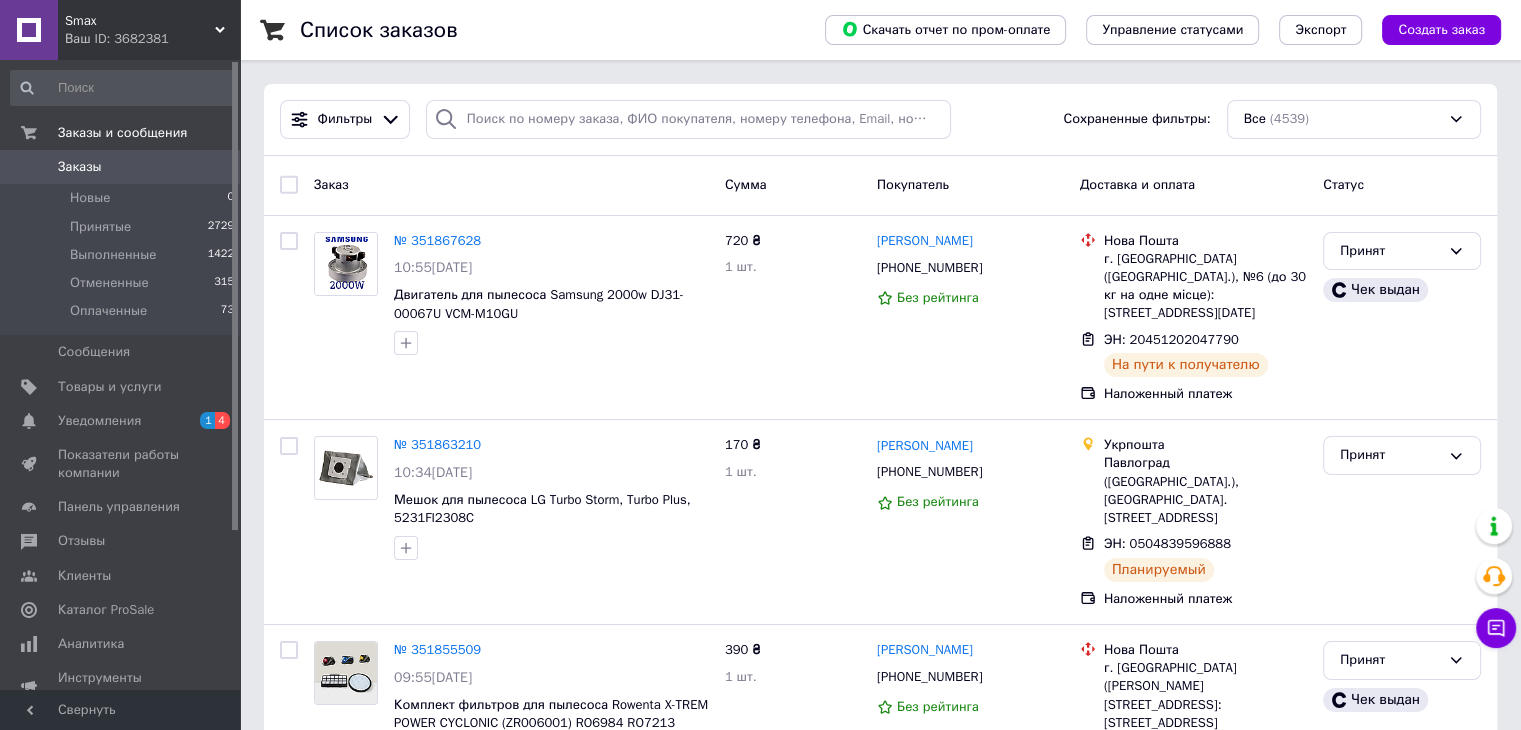 click on "Заказы" at bounding box center (121, 167) 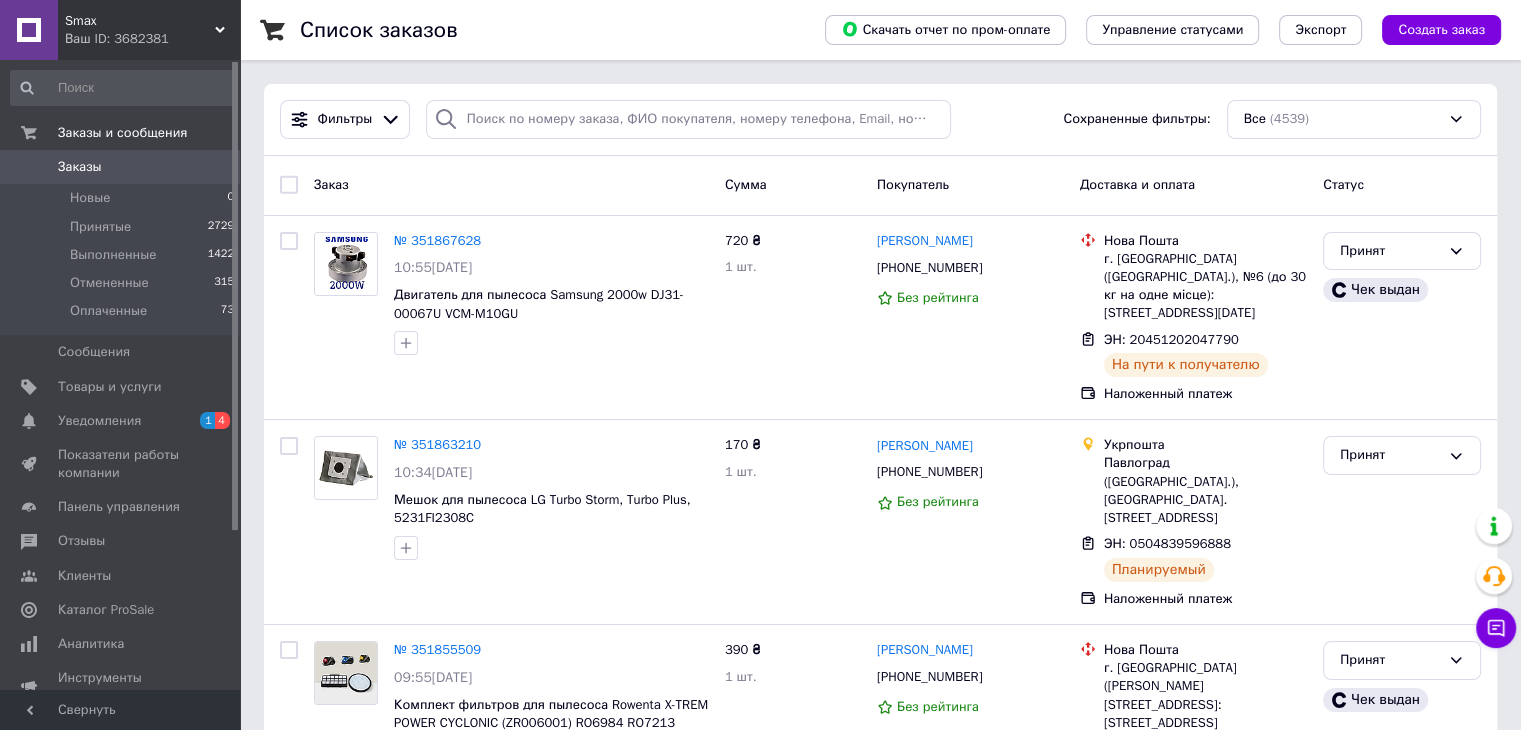 click on "Заказы" at bounding box center [121, 167] 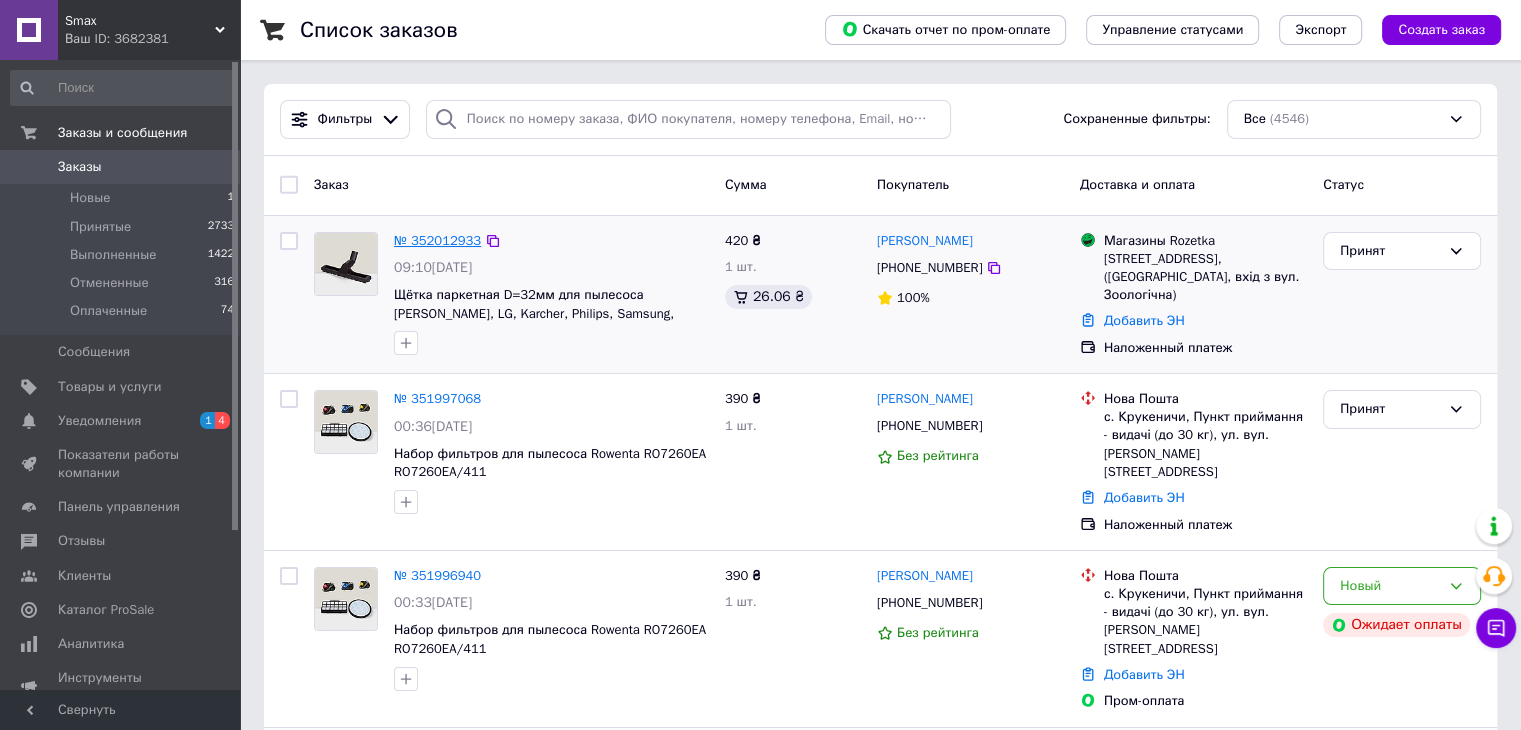 click on "№ 352012933" at bounding box center [437, 240] 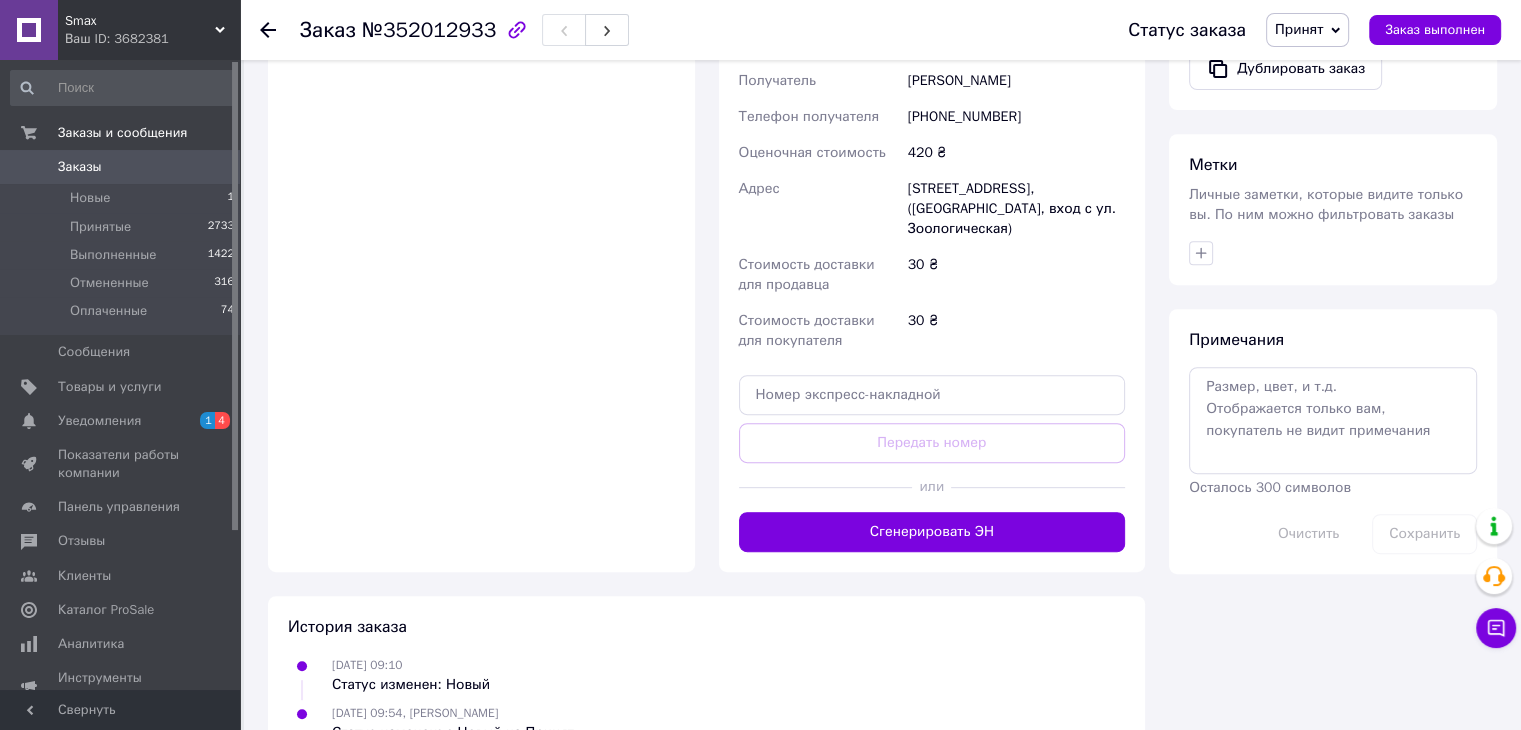 scroll, scrollTop: 833, scrollLeft: 0, axis: vertical 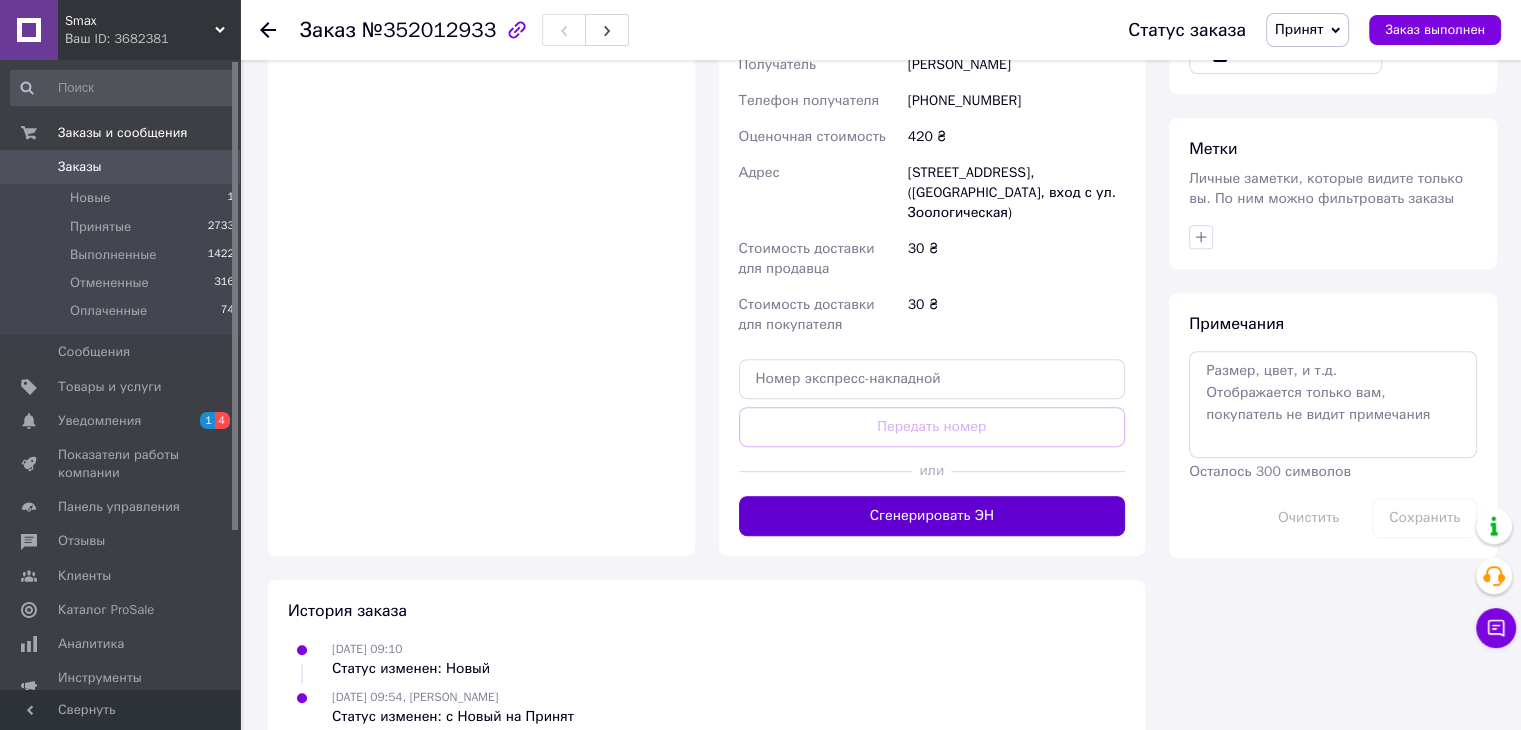 click on "Сгенерировать ЭН" at bounding box center (932, 516) 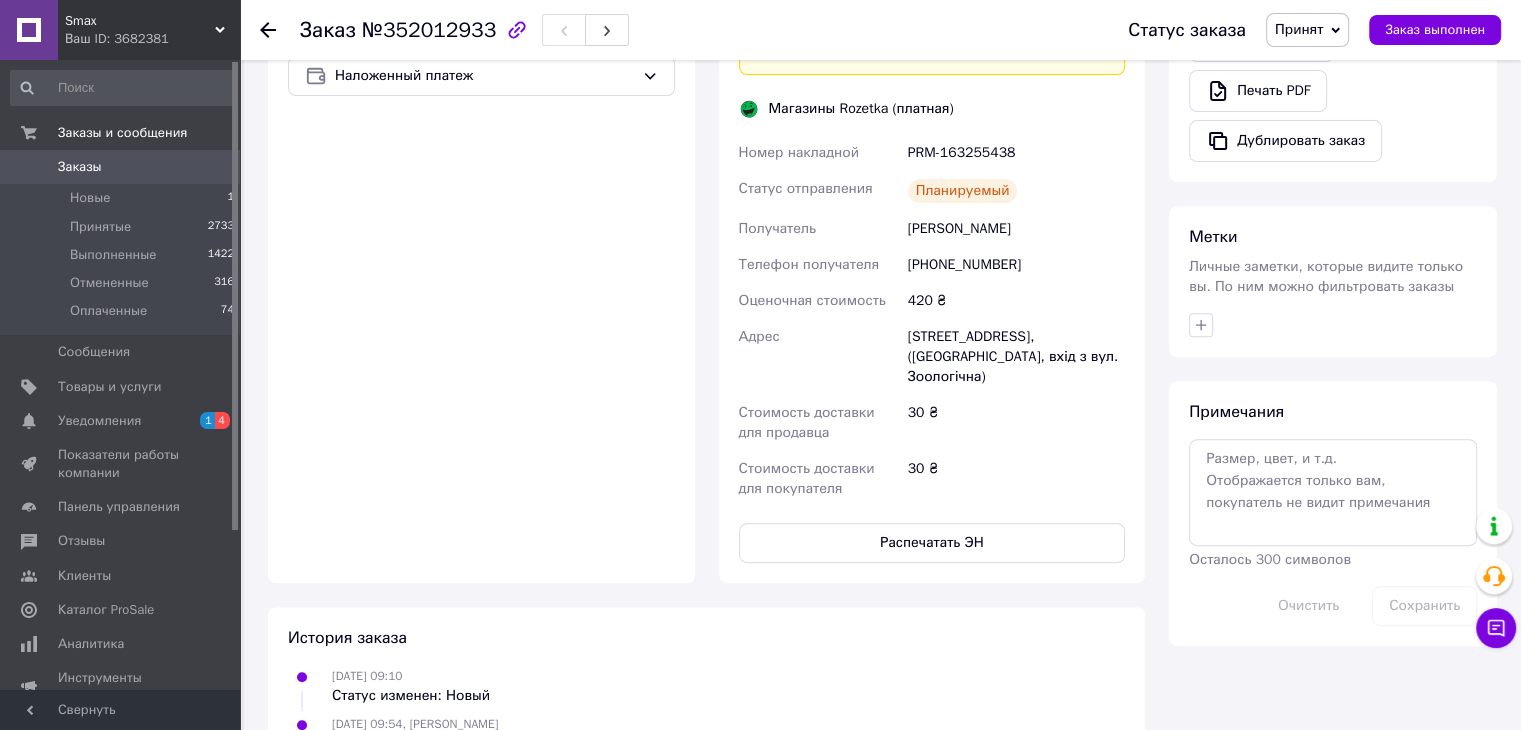 scroll, scrollTop: 822, scrollLeft: 0, axis: vertical 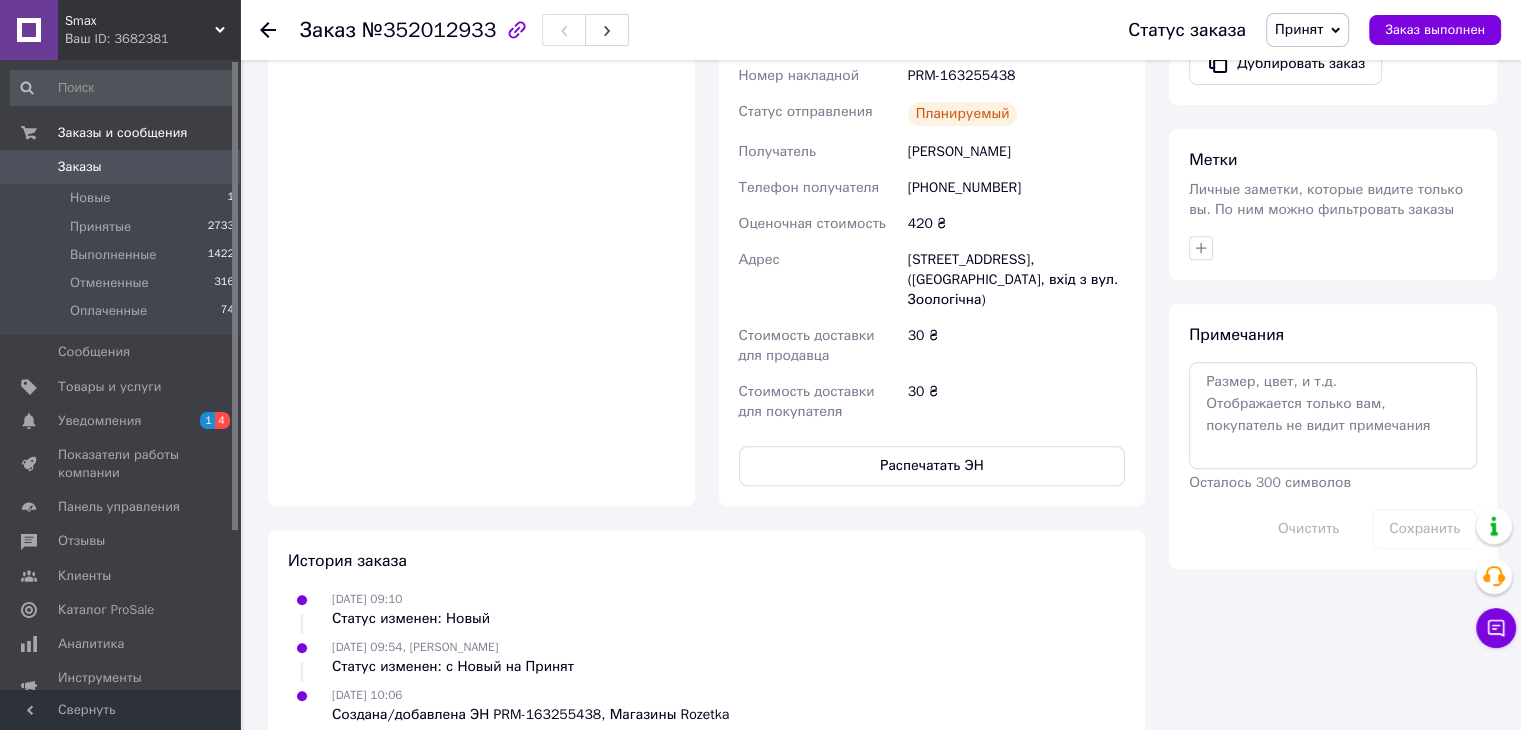 click on "0" at bounding box center (212, 167) 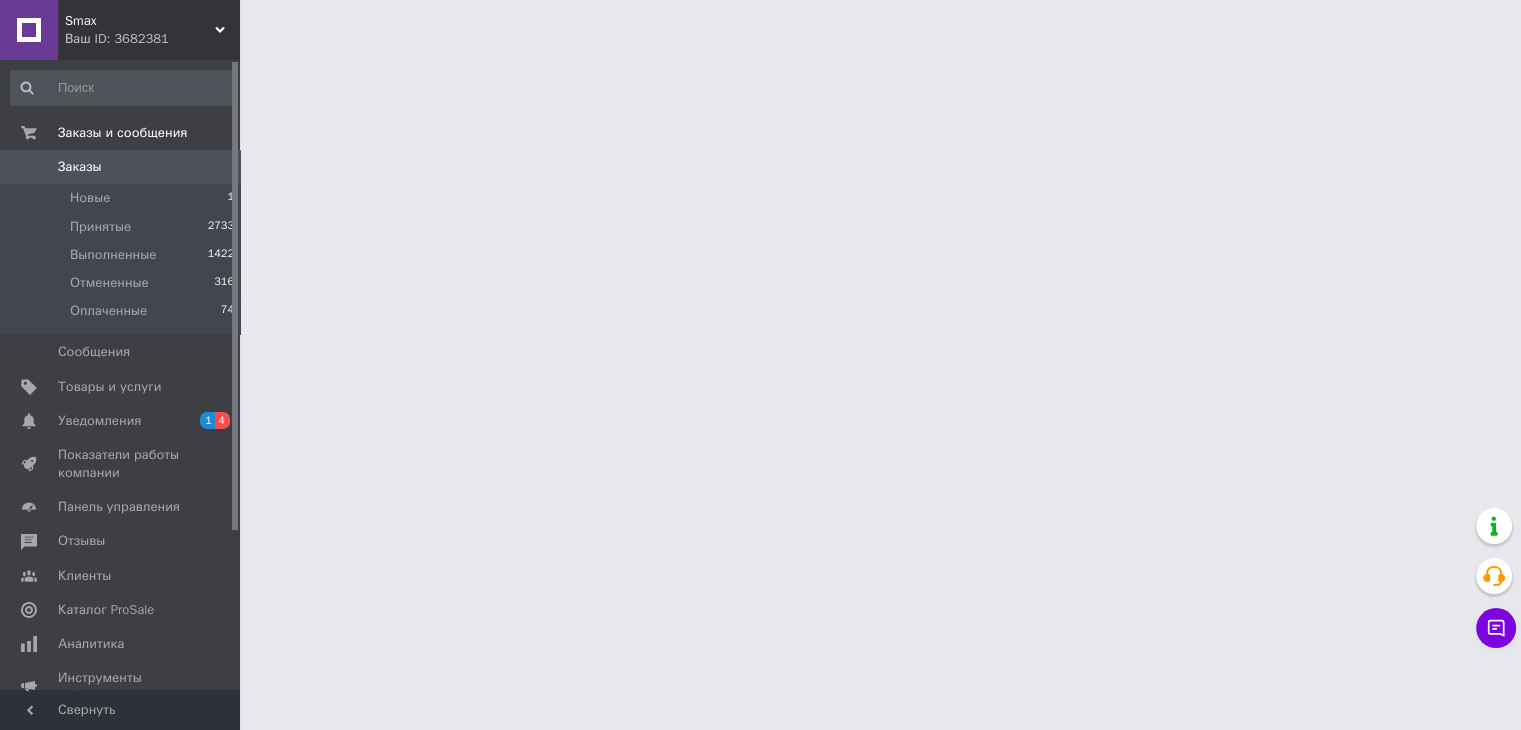 scroll, scrollTop: 0, scrollLeft: 0, axis: both 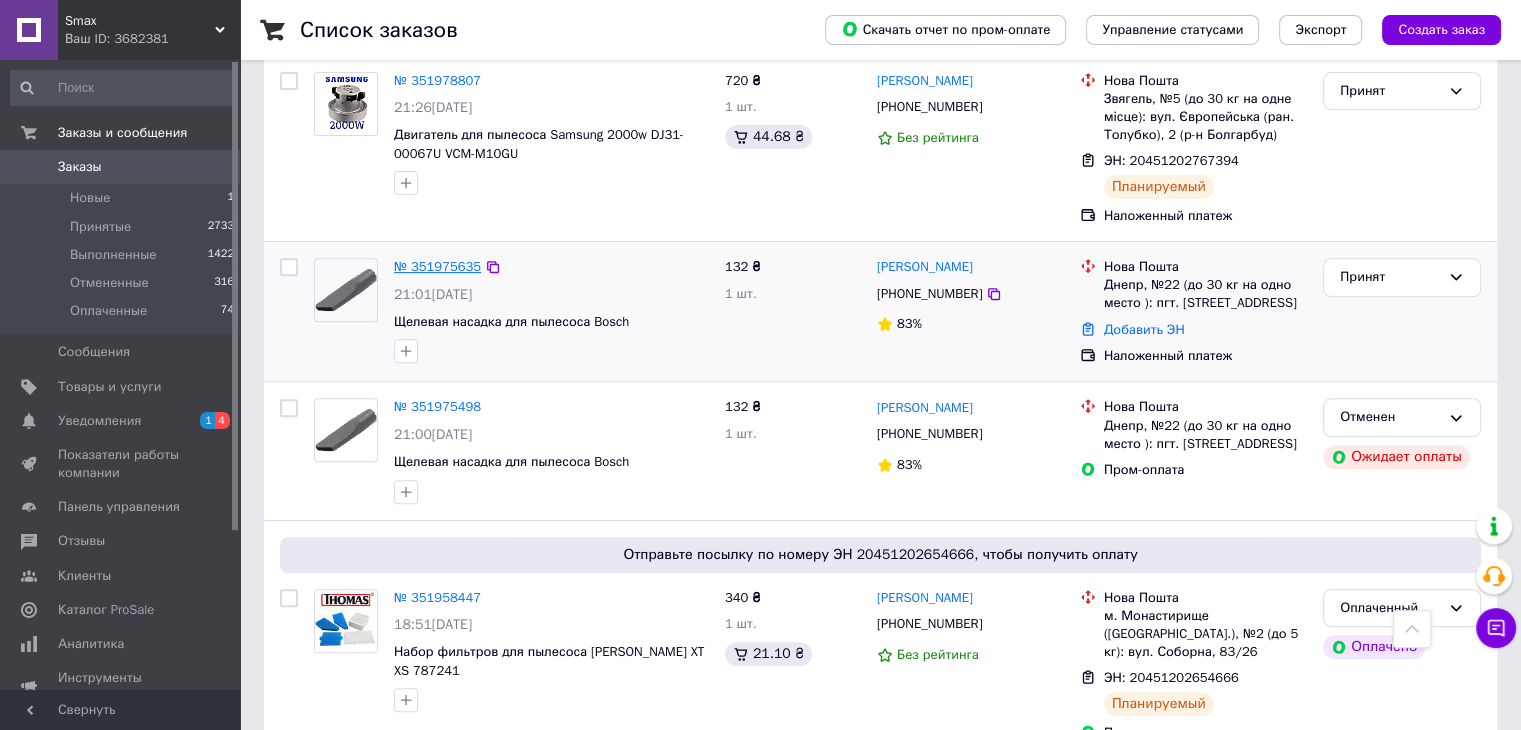 click on "№ 351975635" at bounding box center [437, 266] 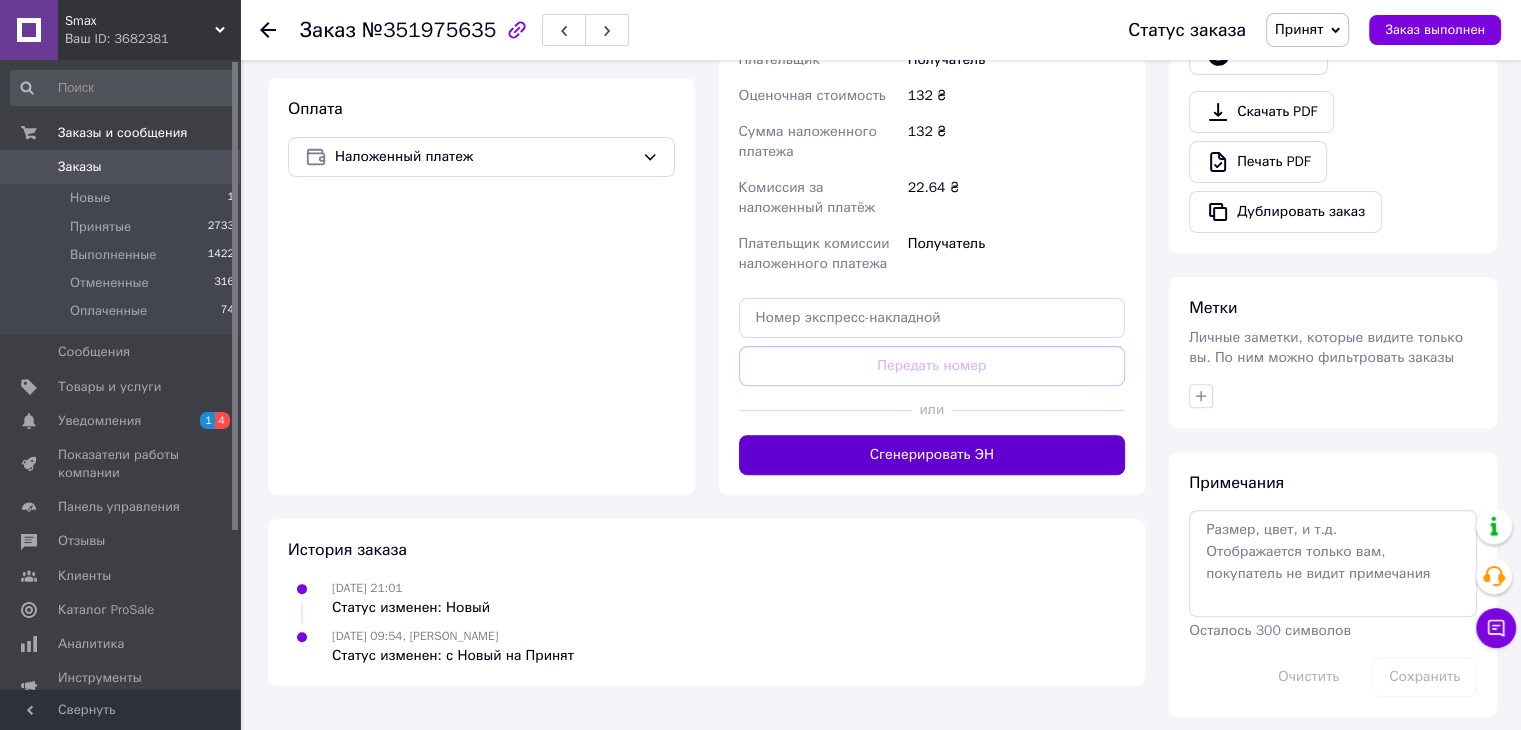 click on "Сгенерировать ЭН" at bounding box center [932, 455] 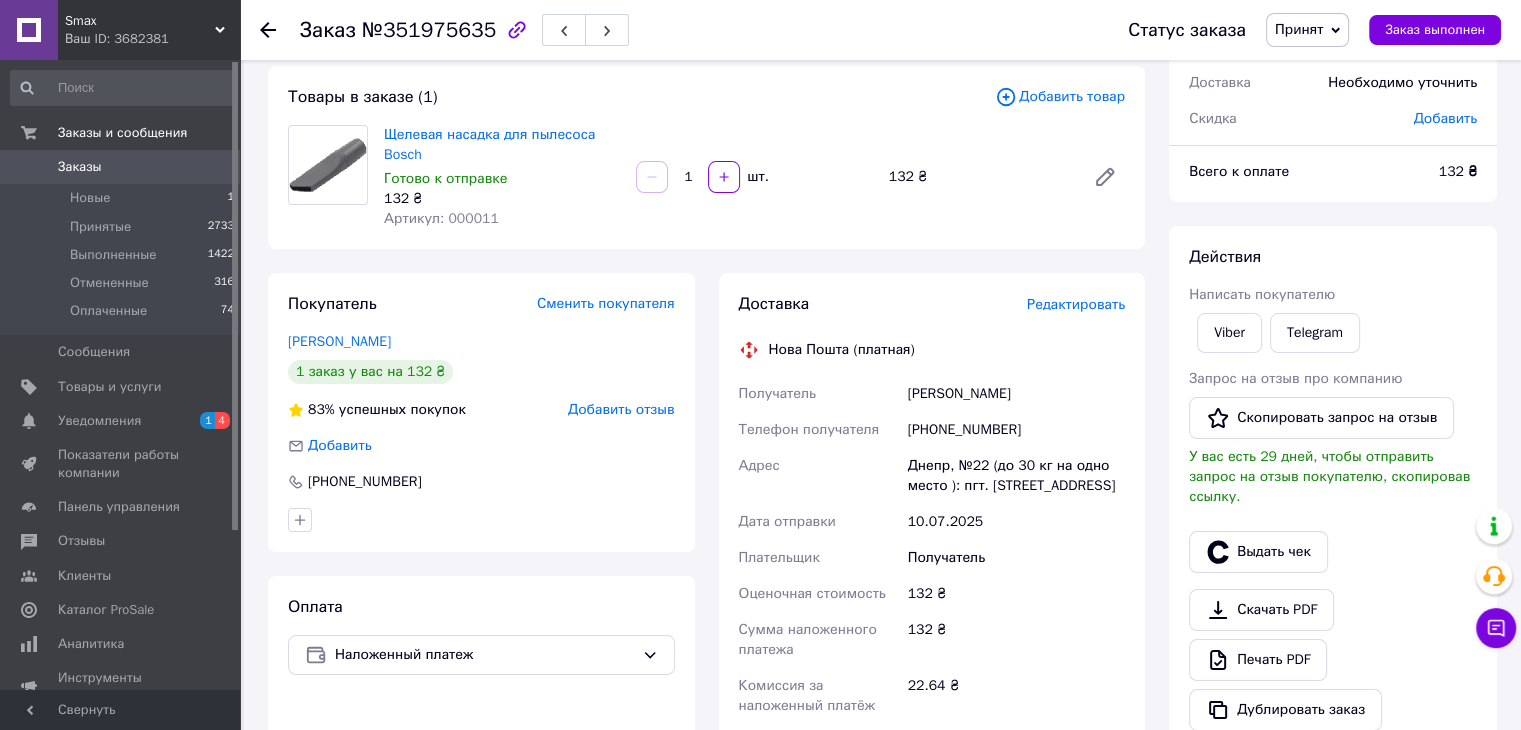 scroll, scrollTop: 104, scrollLeft: 0, axis: vertical 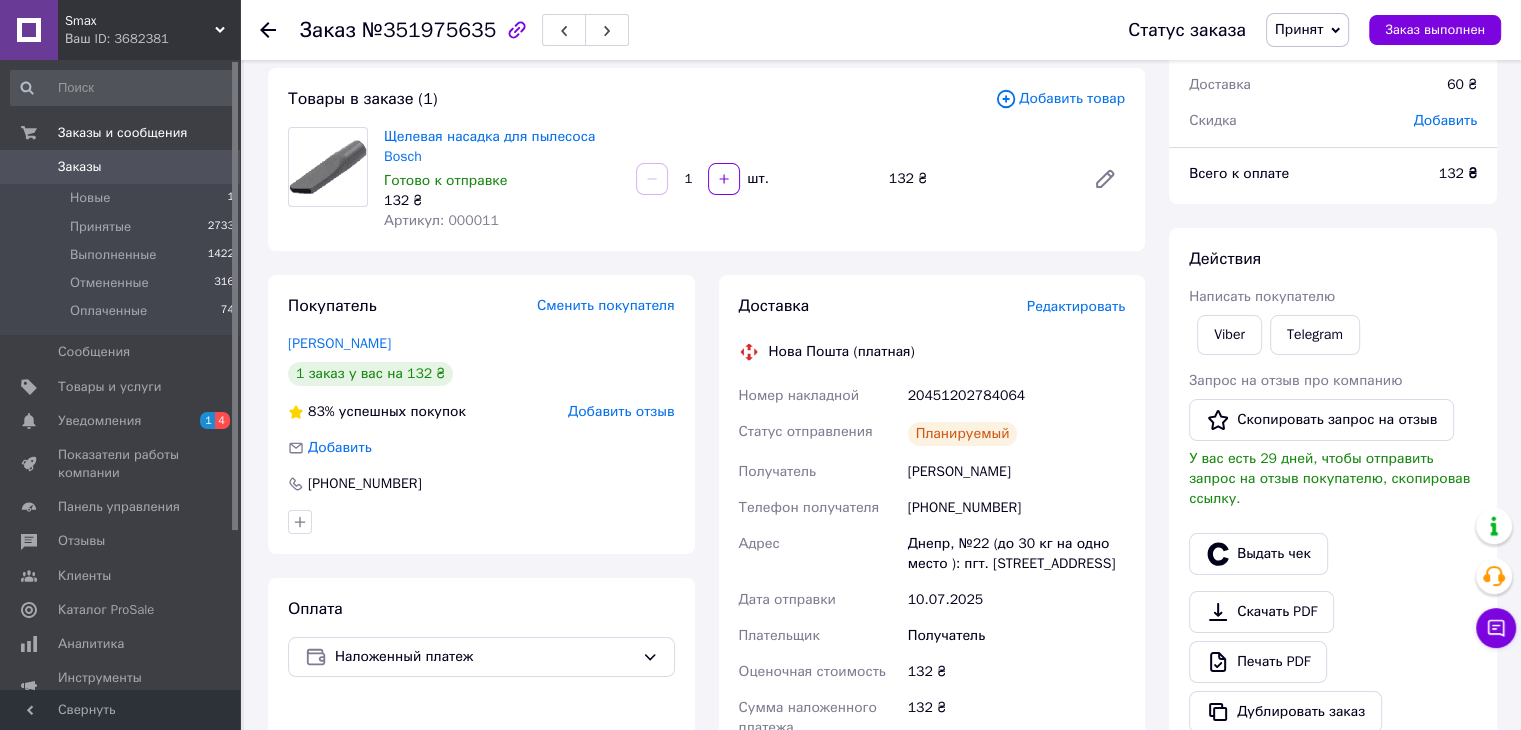 click 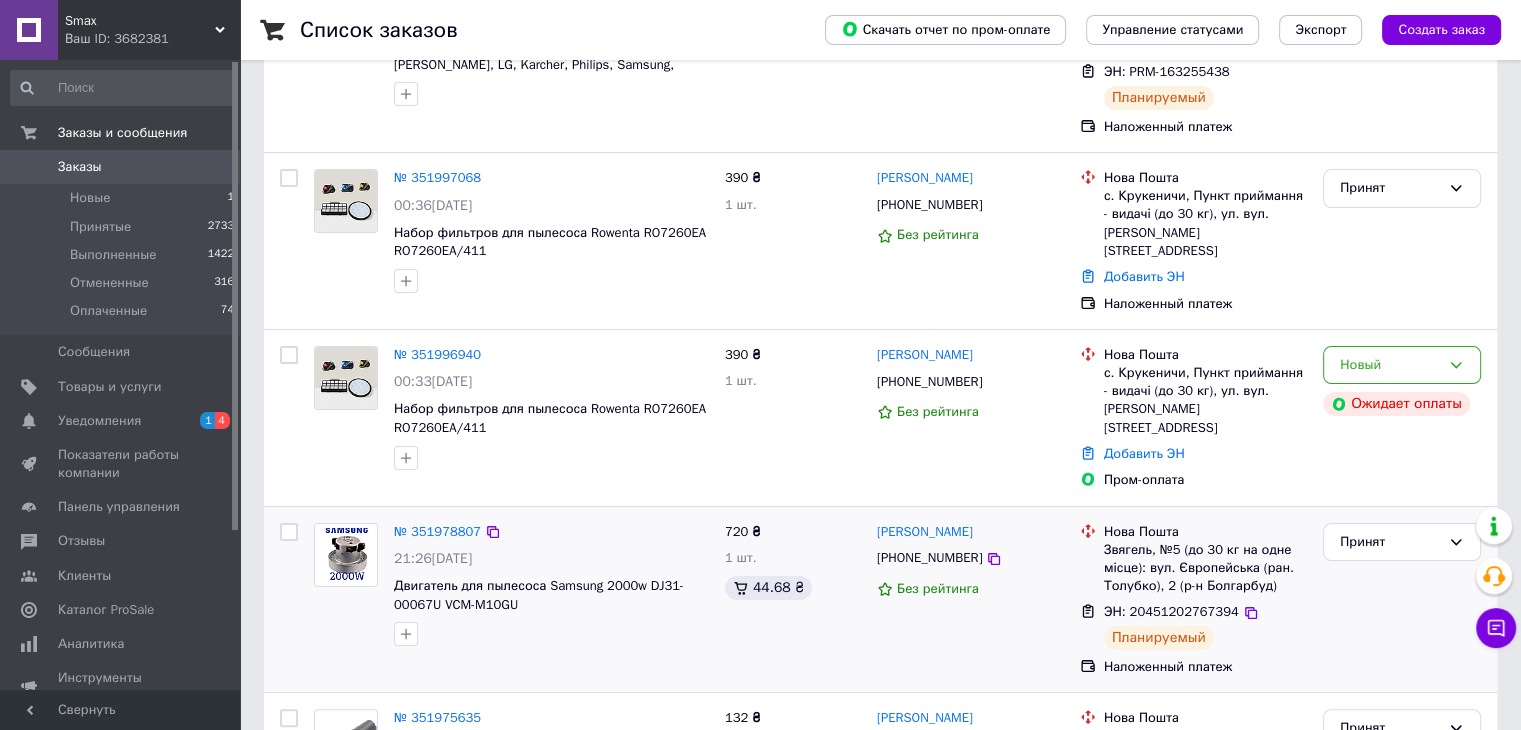 scroll, scrollTop: 300, scrollLeft: 0, axis: vertical 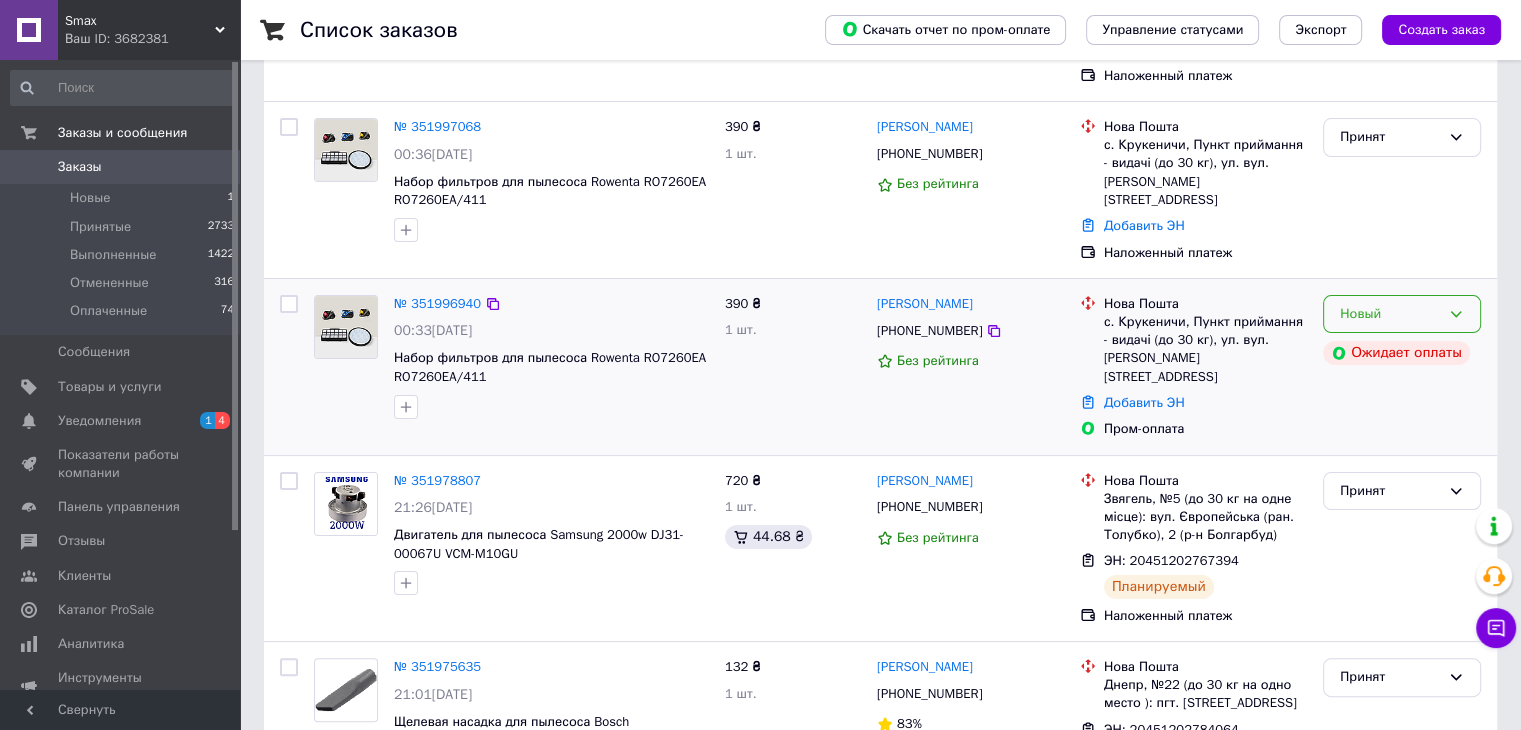 click on "Новый" at bounding box center (1390, 314) 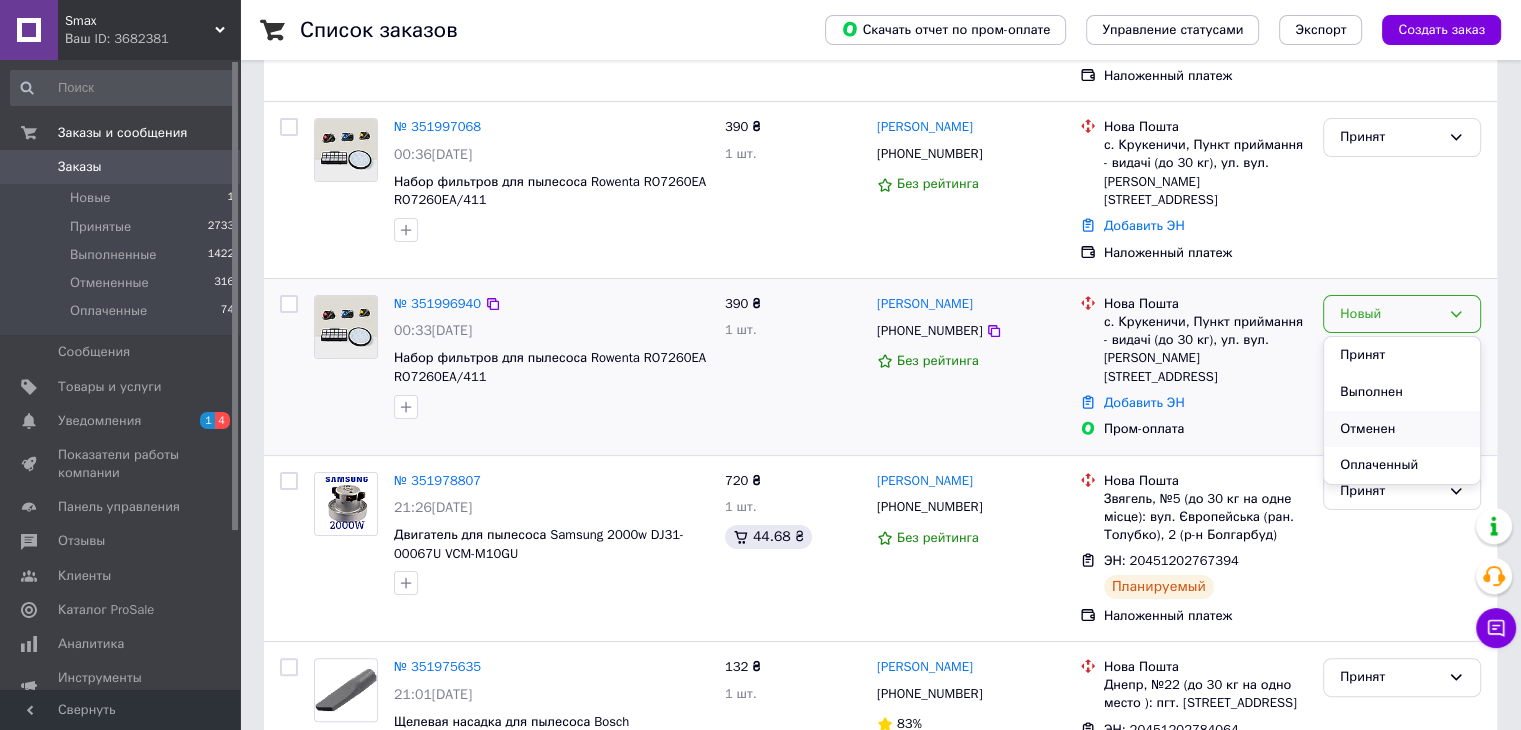 click on "Отменен" at bounding box center (1402, 429) 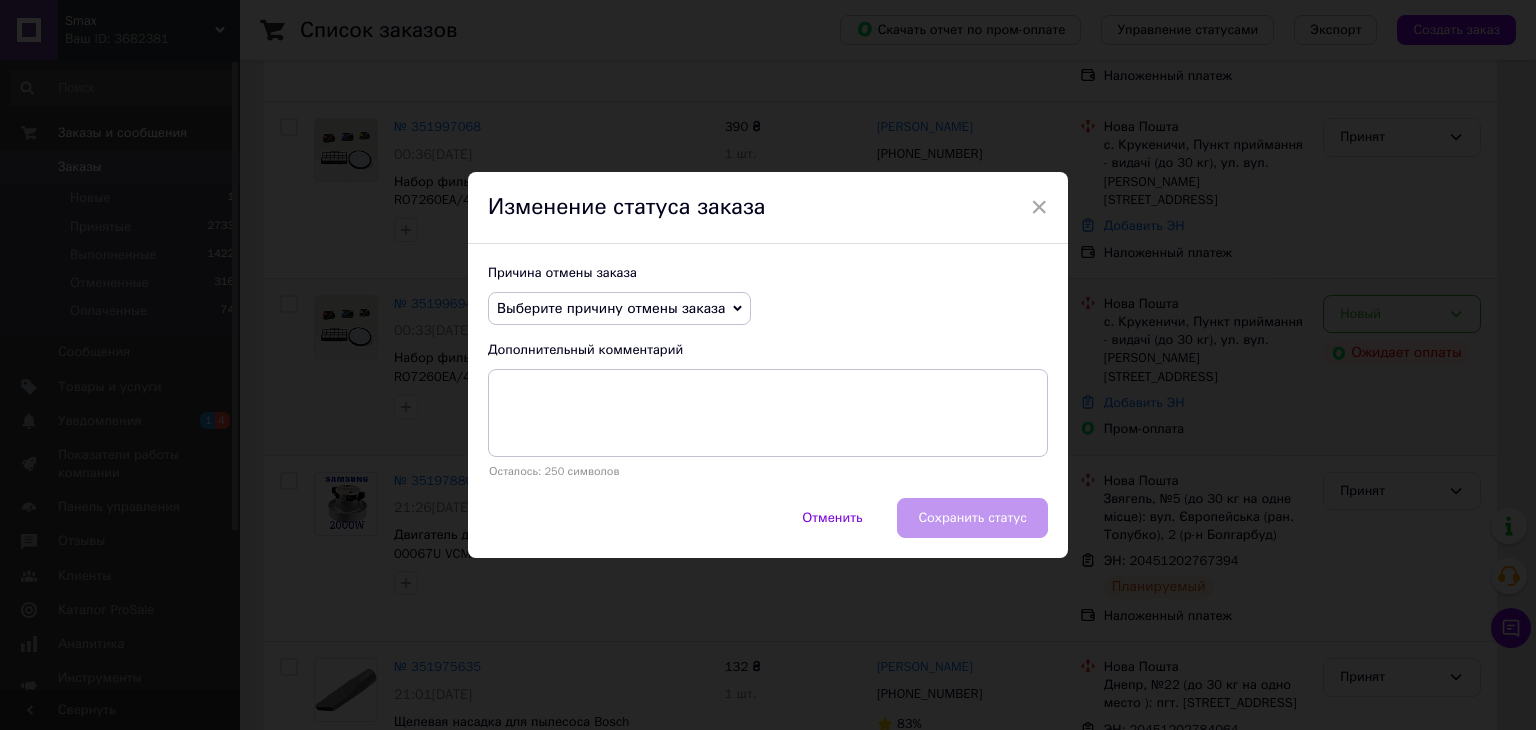 click on "Выберите причину отмены заказа" at bounding box center [611, 308] 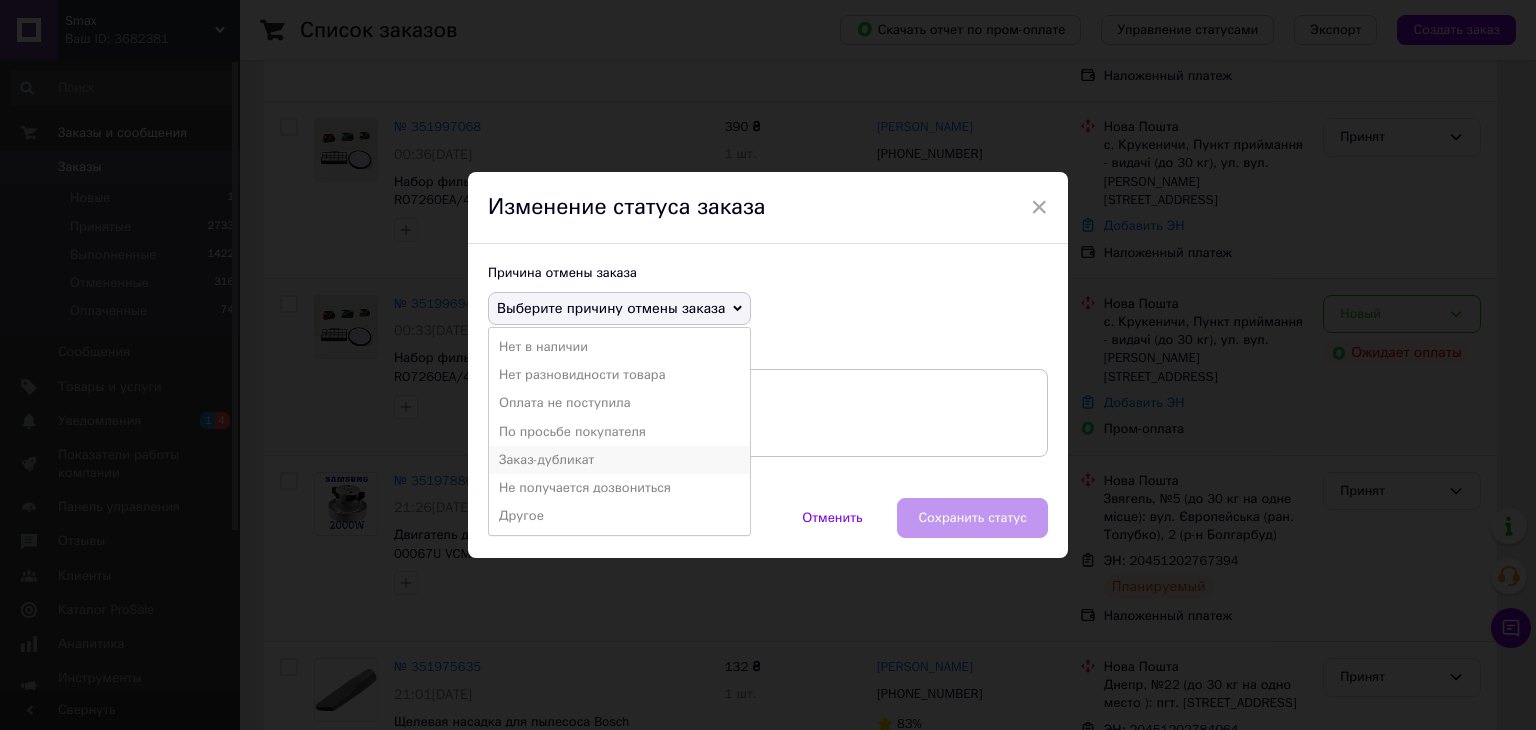click on "Заказ-дубликат" at bounding box center [619, 460] 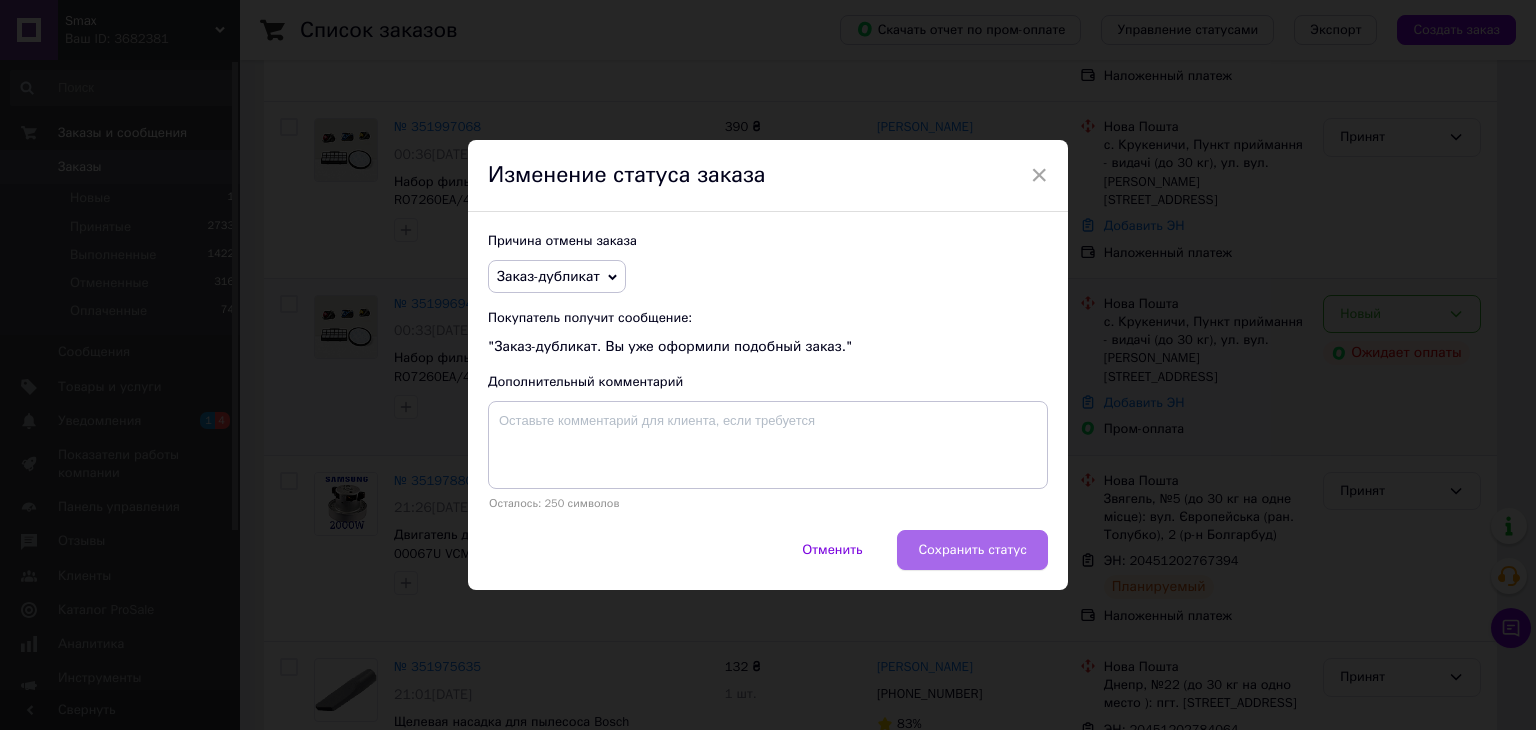 click on "Сохранить статус" at bounding box center (972, 550) 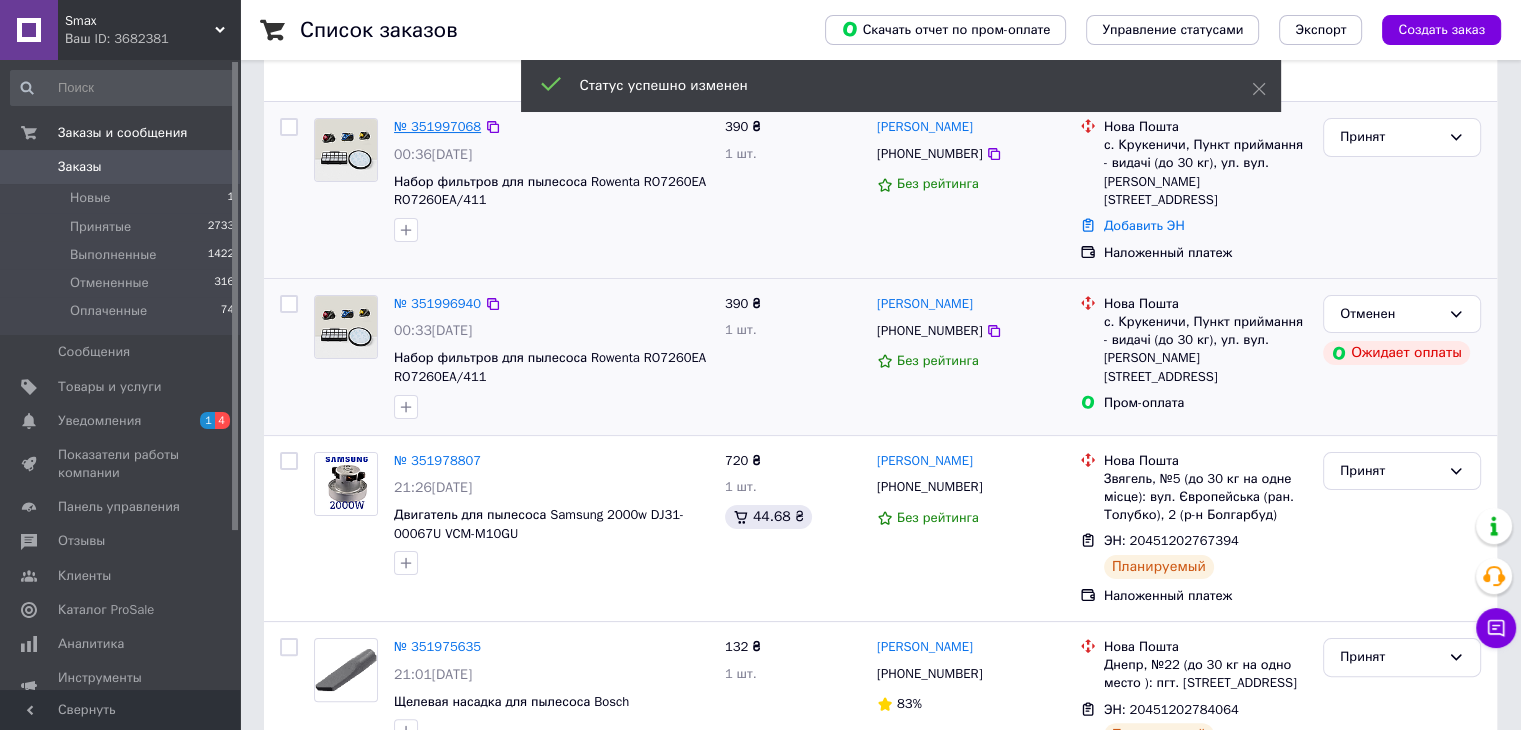 click on "№ 351997068" at bounding box center [437, 126] 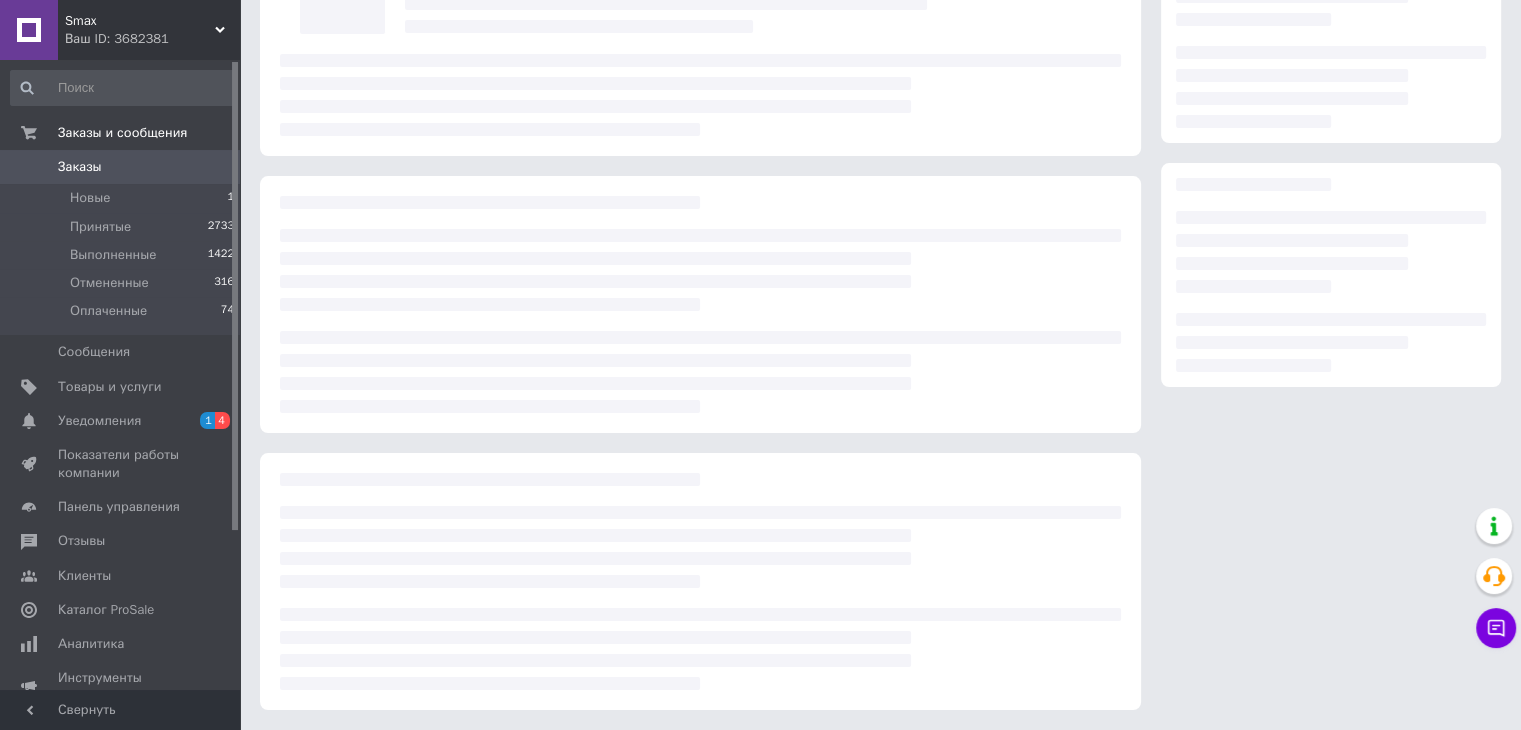 scroll, scrollTop: 184, scrollLeft: 0, axis: vertical 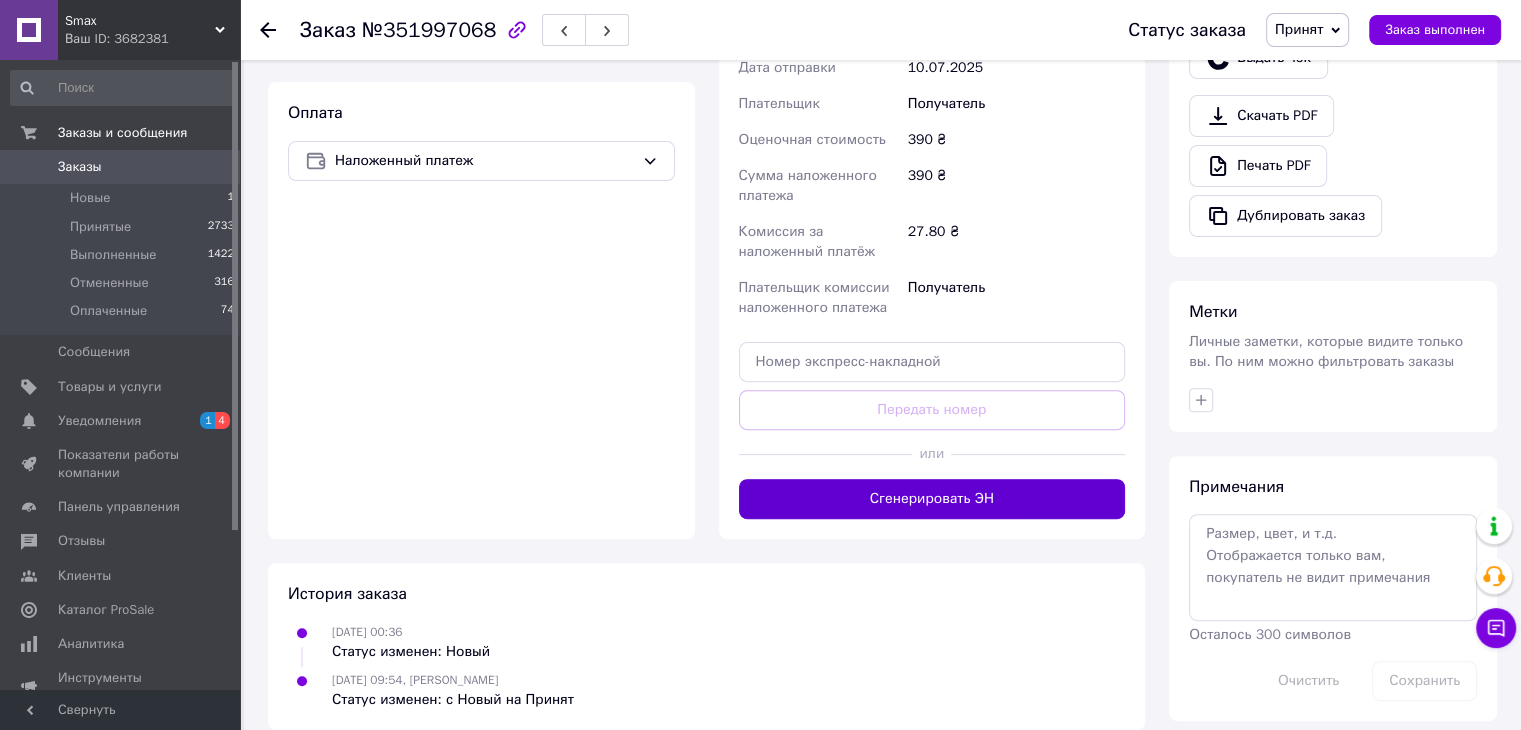 click on "Сгенерировать ЭН" at bounding box center (932, 499) 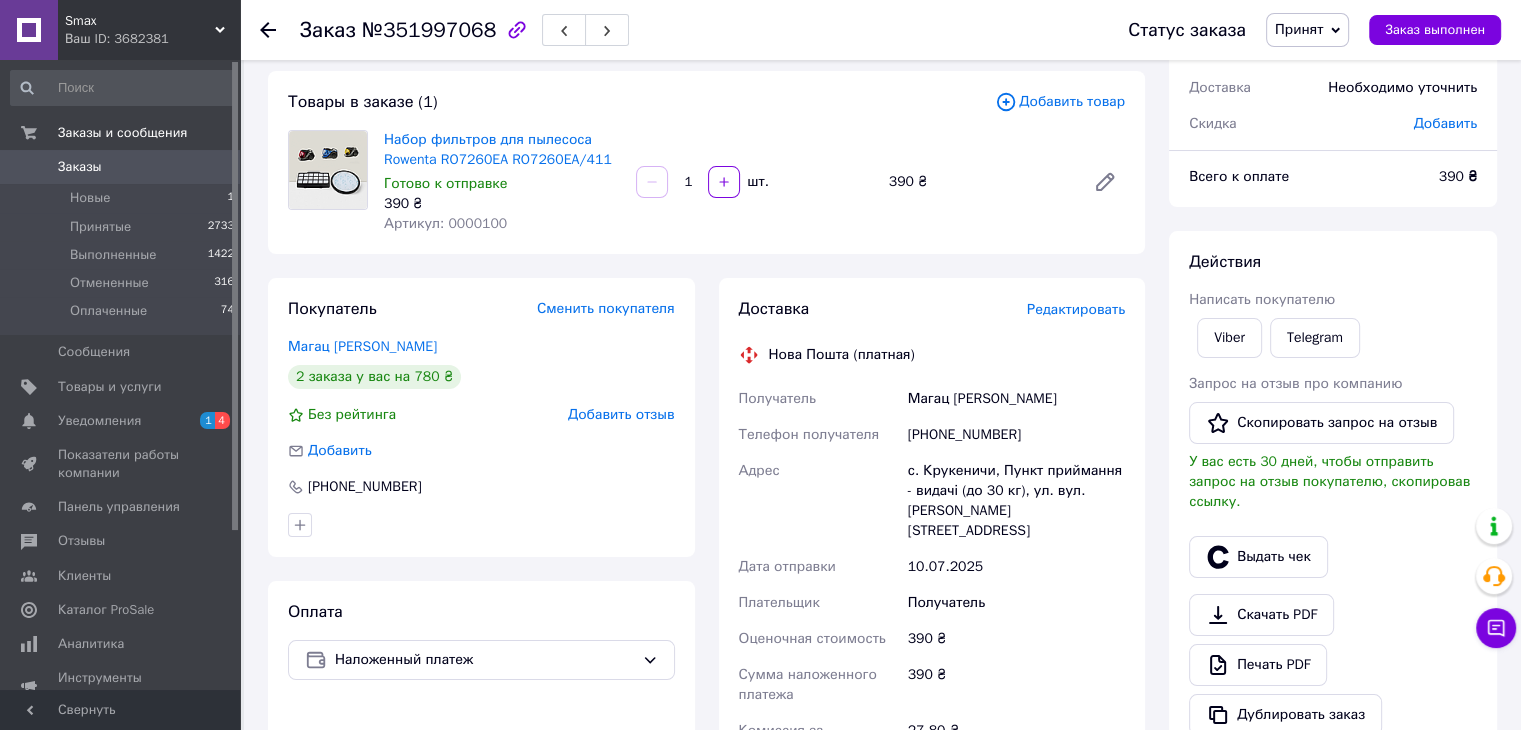 scroll, scrollTop: 100, scrollLeft: 0, axis: vertical 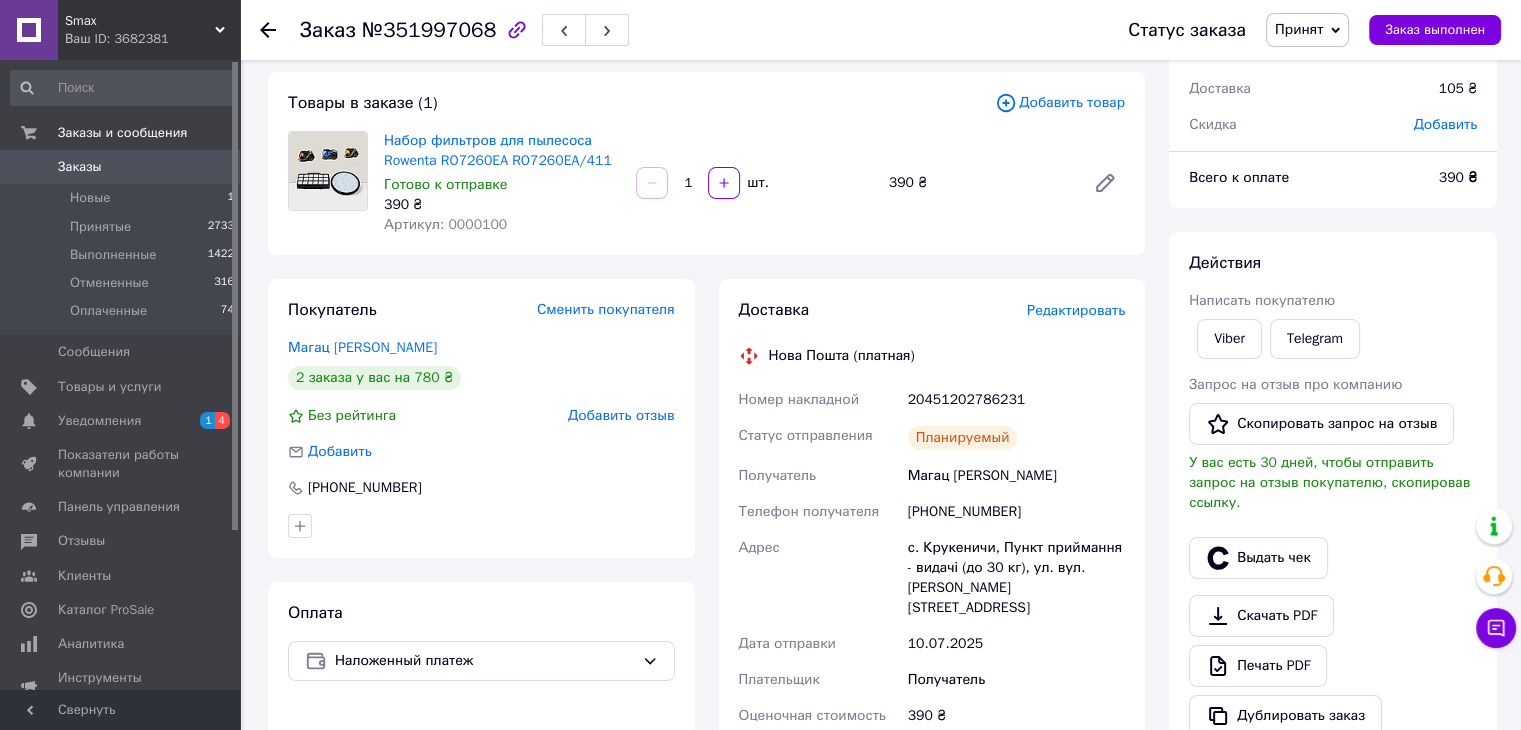 click on "Заказы" at bounding box center (121, 167) 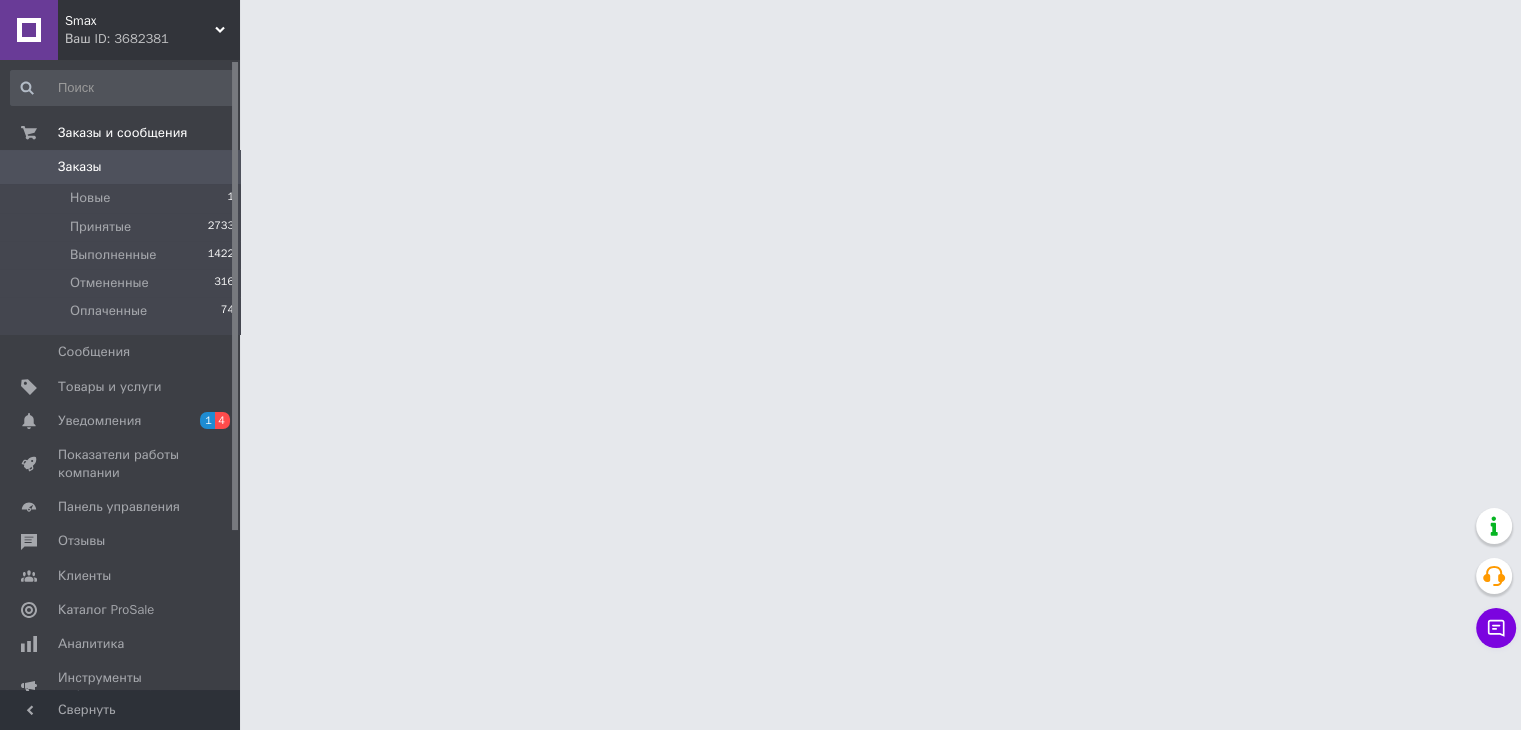 scroll, scrollTop: 0, scrollLeft: 0, axis: both 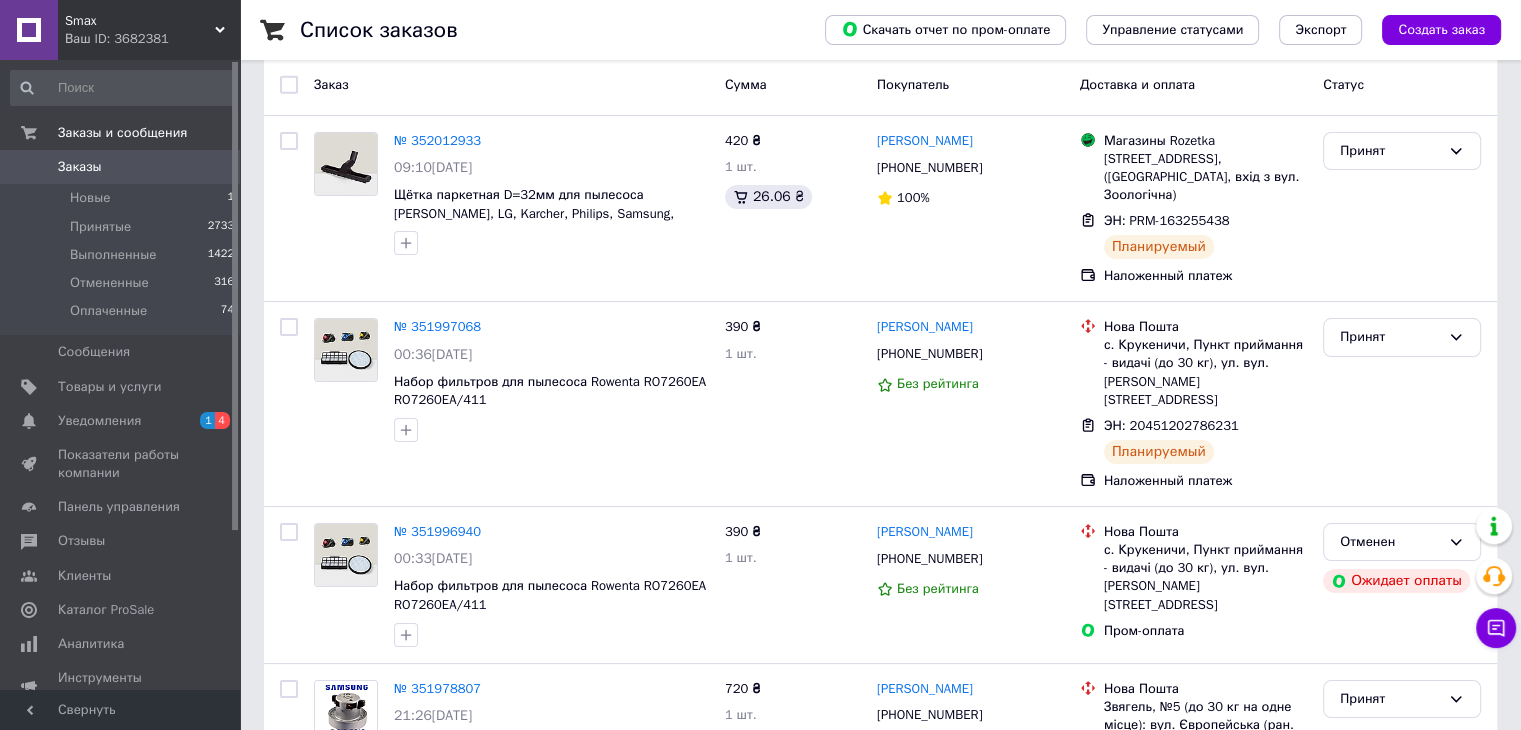 click on "Заказы" at bounding box center (121, 167) 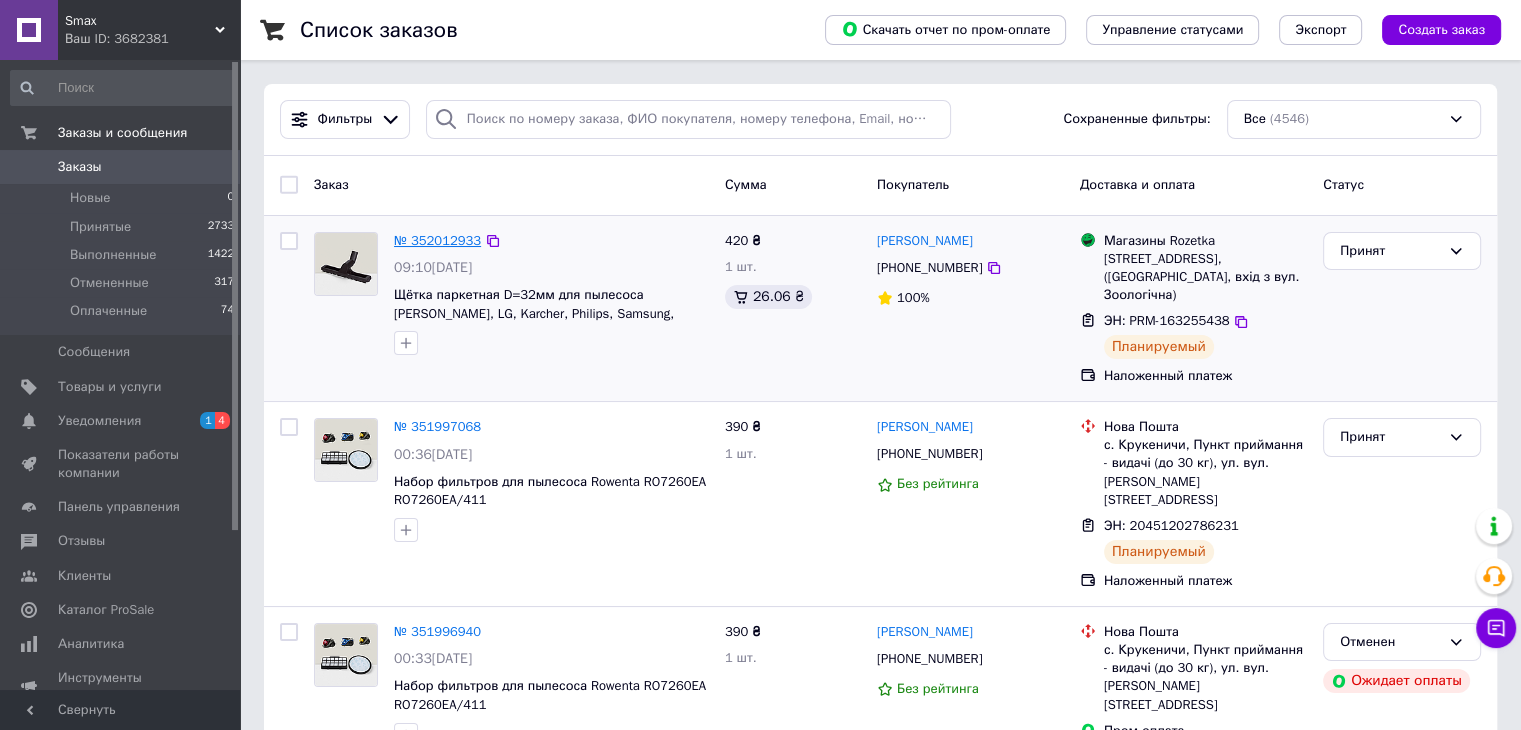 click on "№ 352012933" at bounding box center (437, 240) 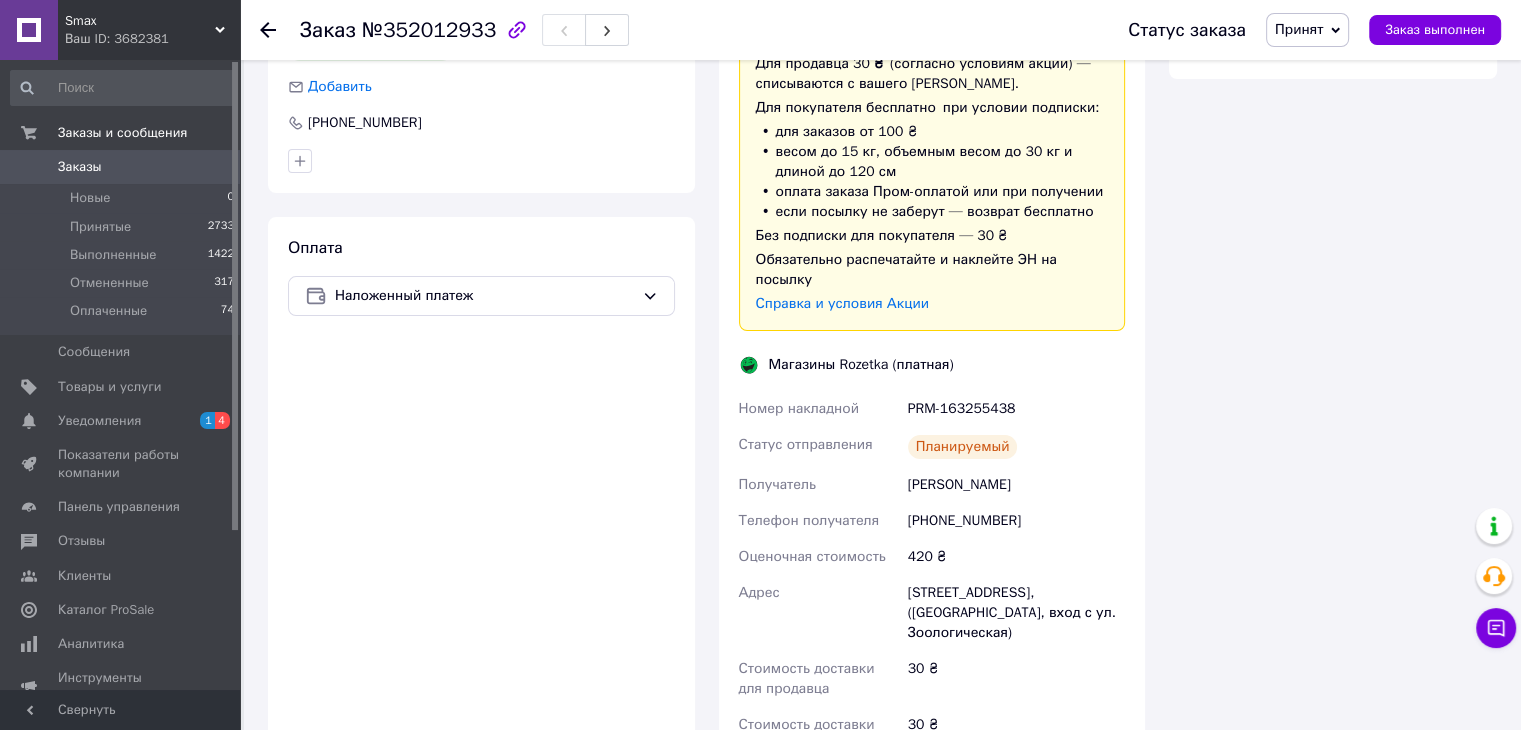 scroll, scrollTop: 682, scrollLeft: 0, axis: vertical 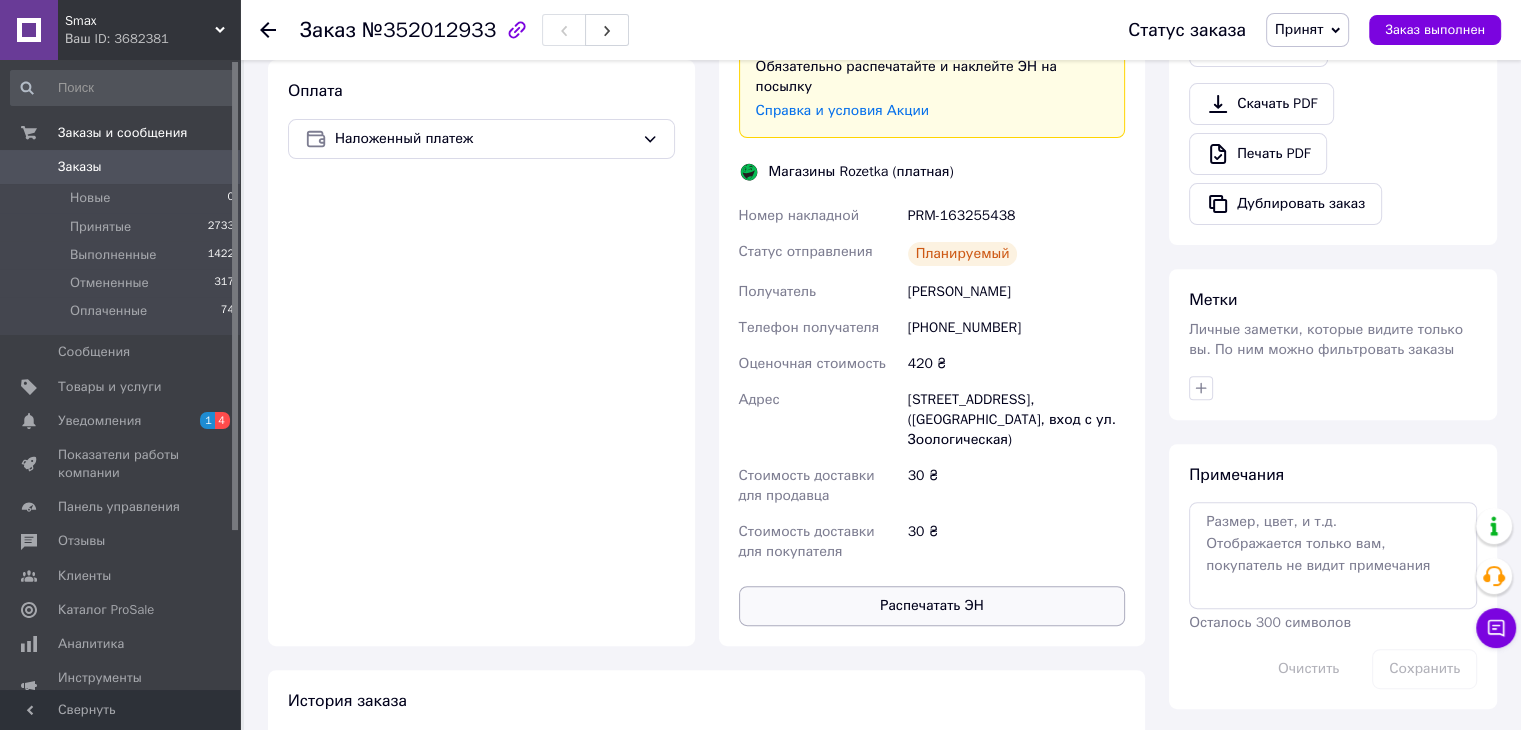 click on "Распечатать ЭН" at bounding box center [932, 606] 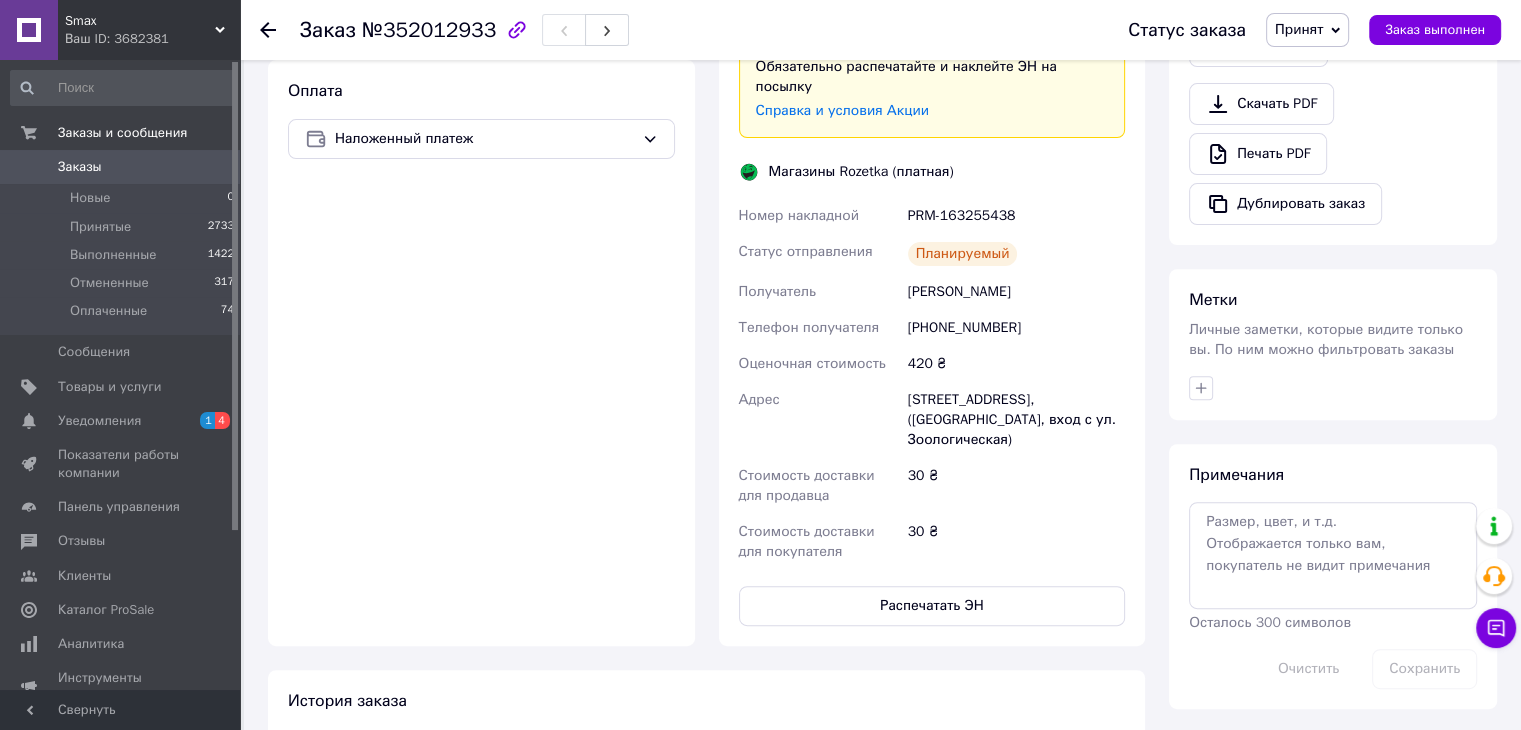click on "Заказы" at bounding box center [121, 167] 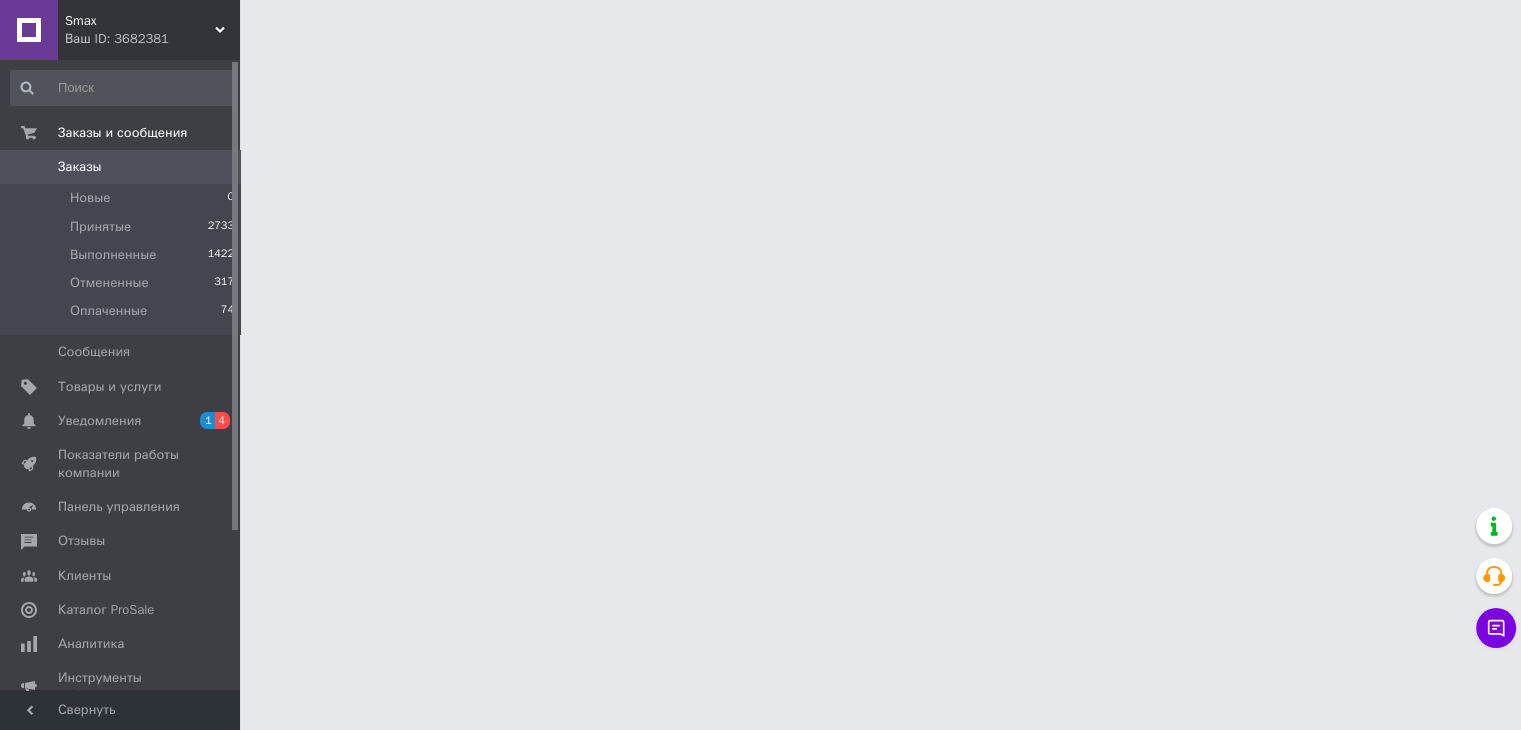scroll, scrollTop: 0, scrollLeft: 0, axis: both 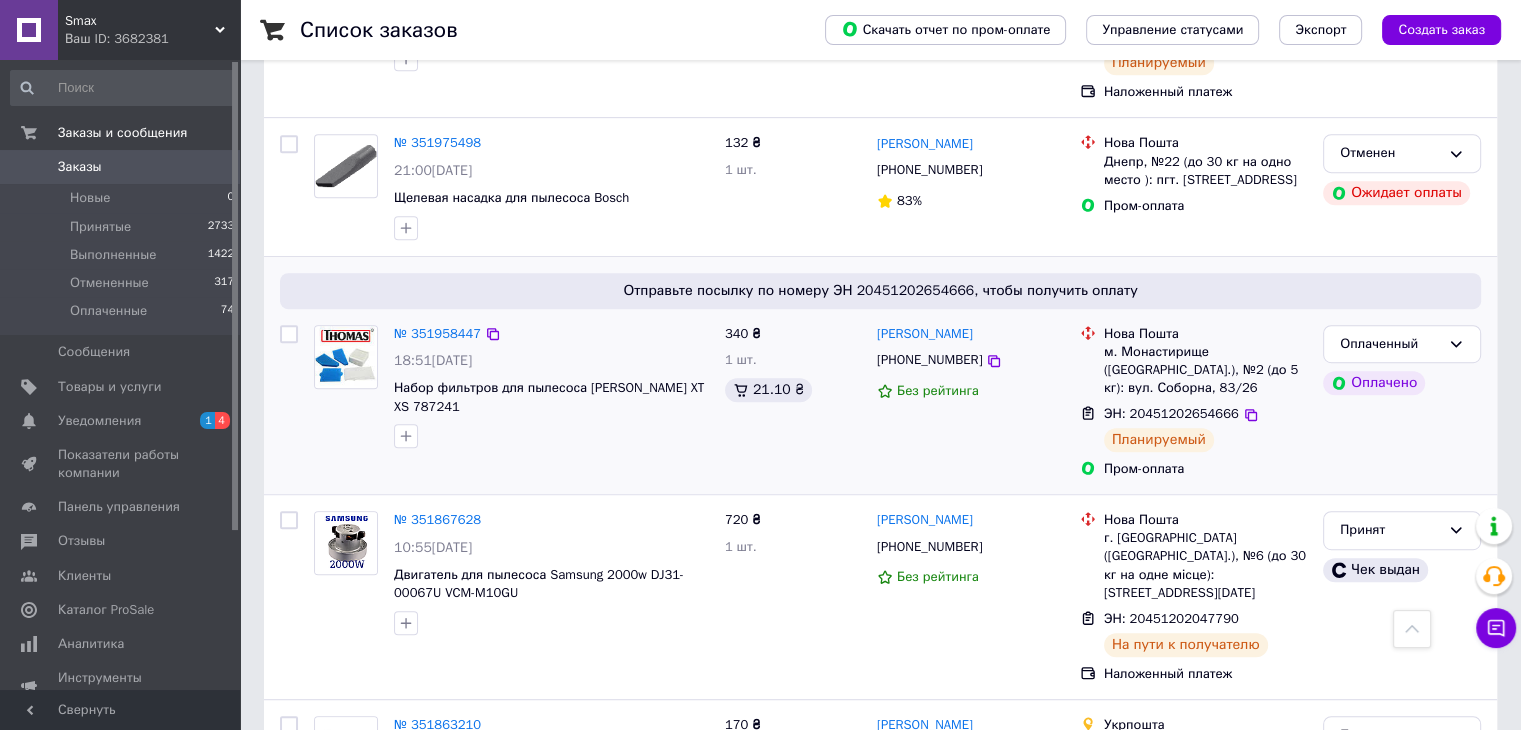 click at bounding box center (289, 334) 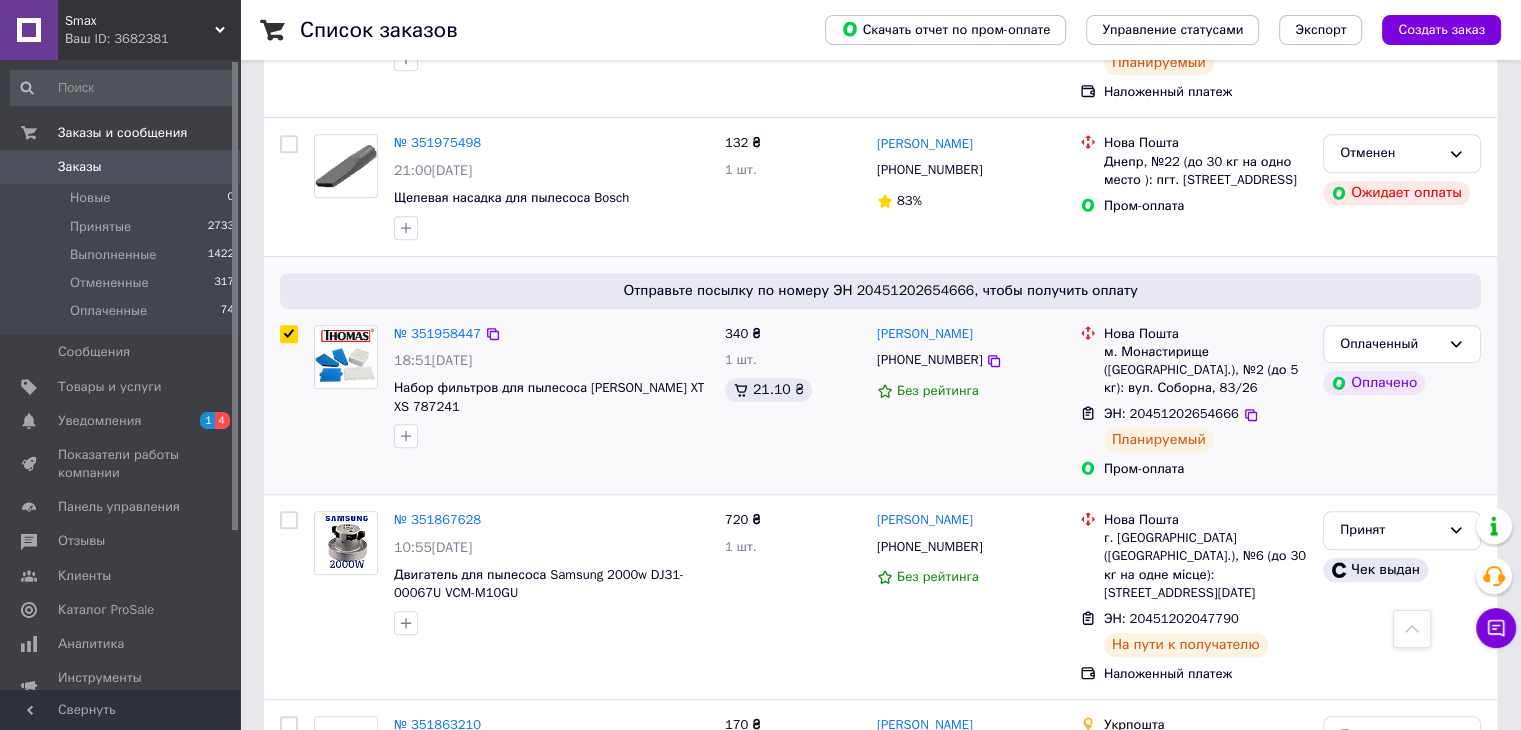 checkbox on "true" 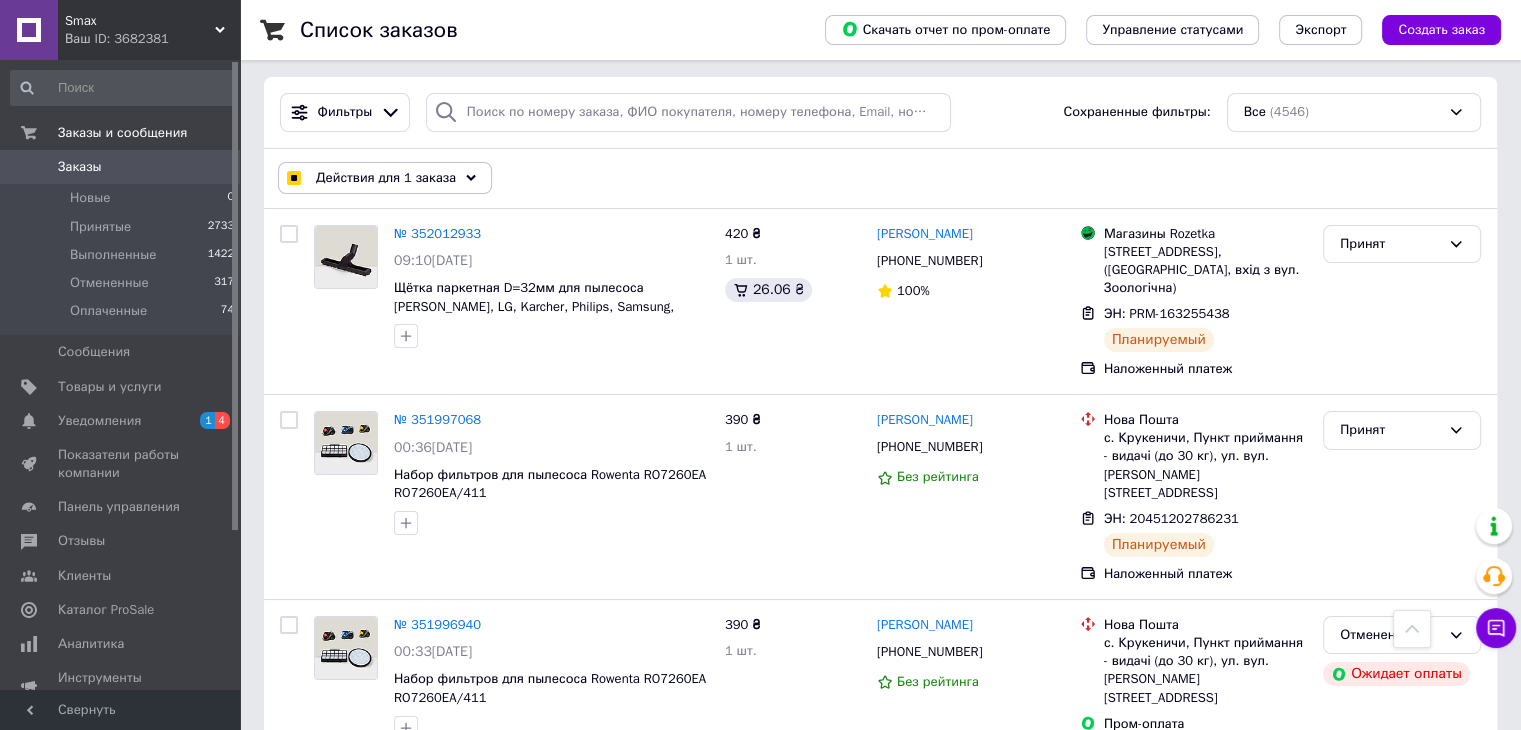 scroll, scrollTop: 0, scrollLeft: 0, axis: both 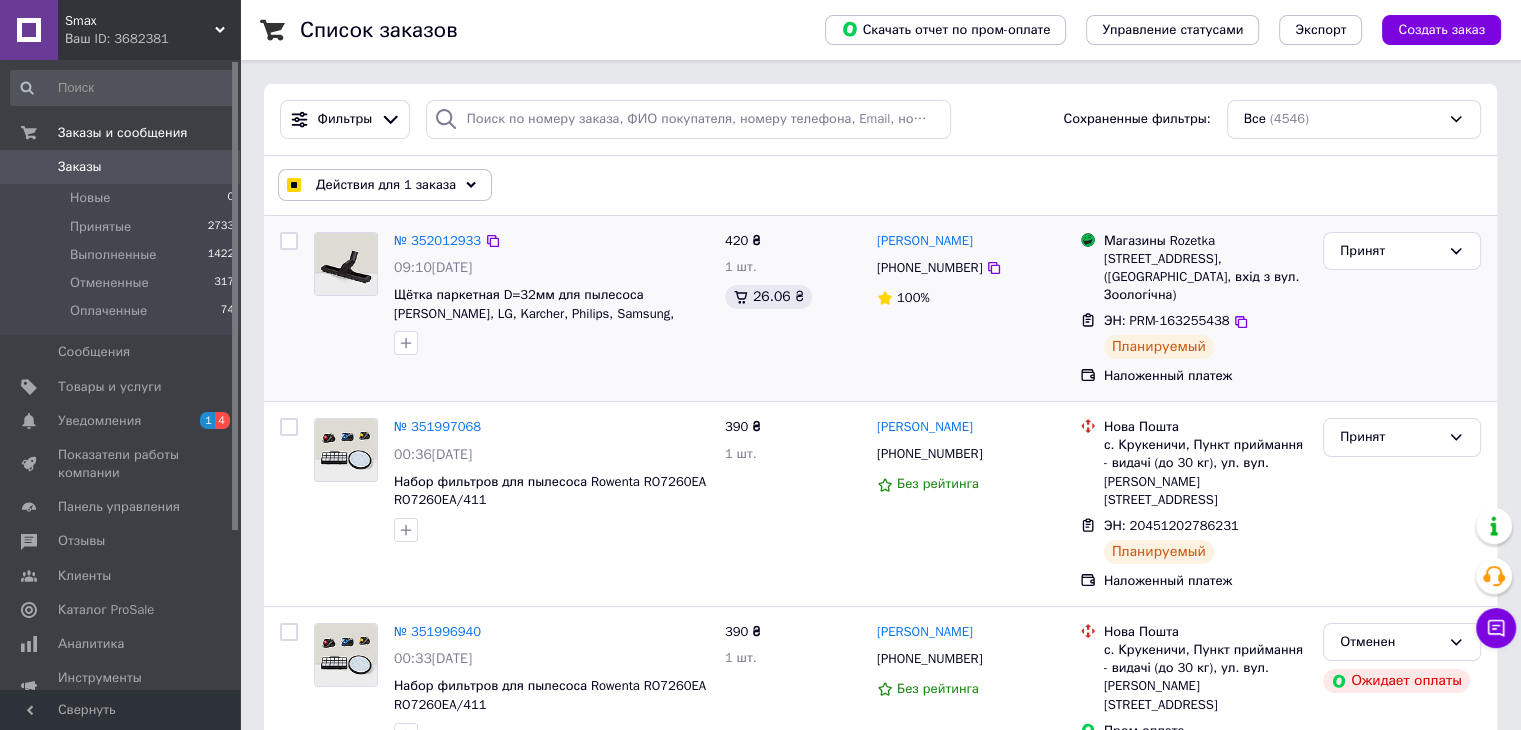 click at bounding box center (289, 309) 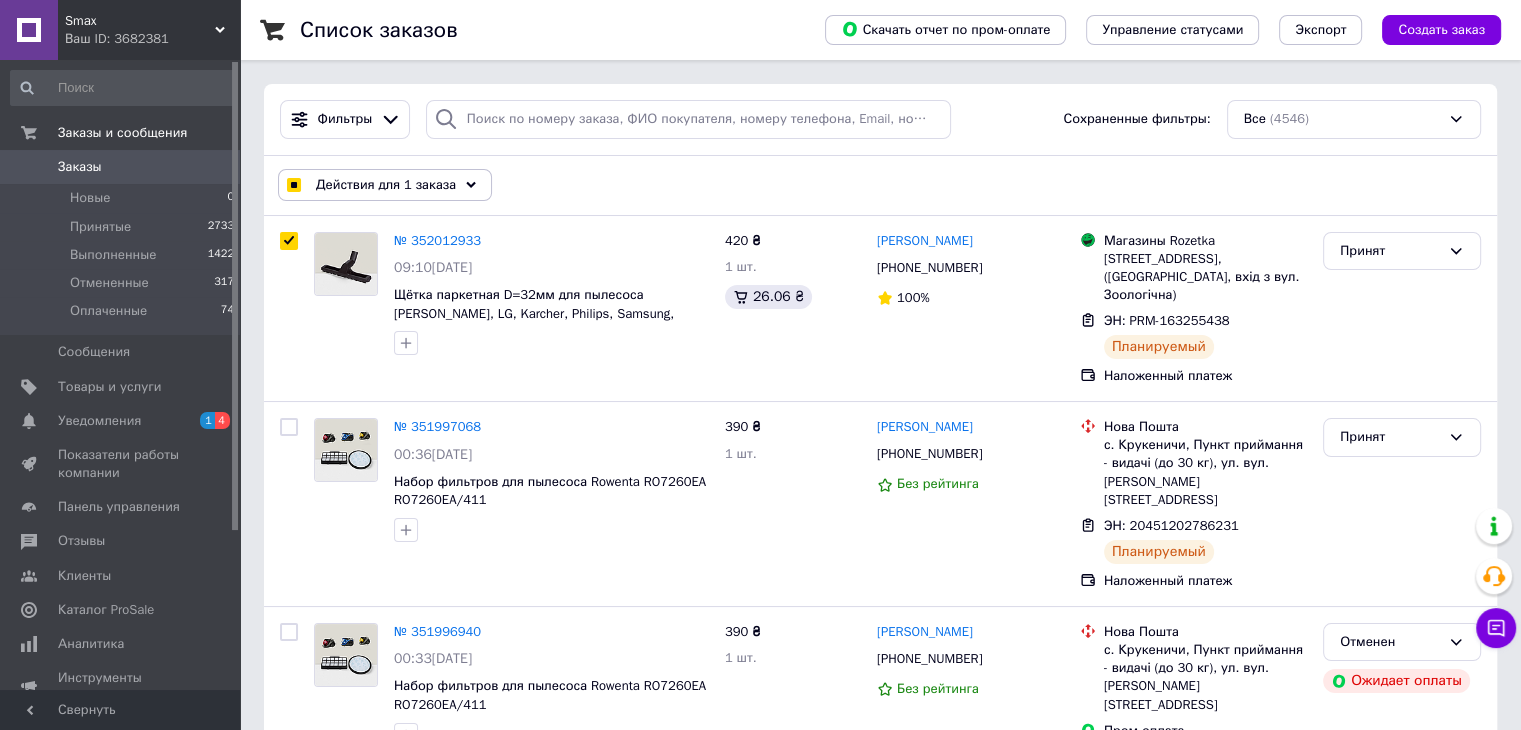 checkbox on "true" 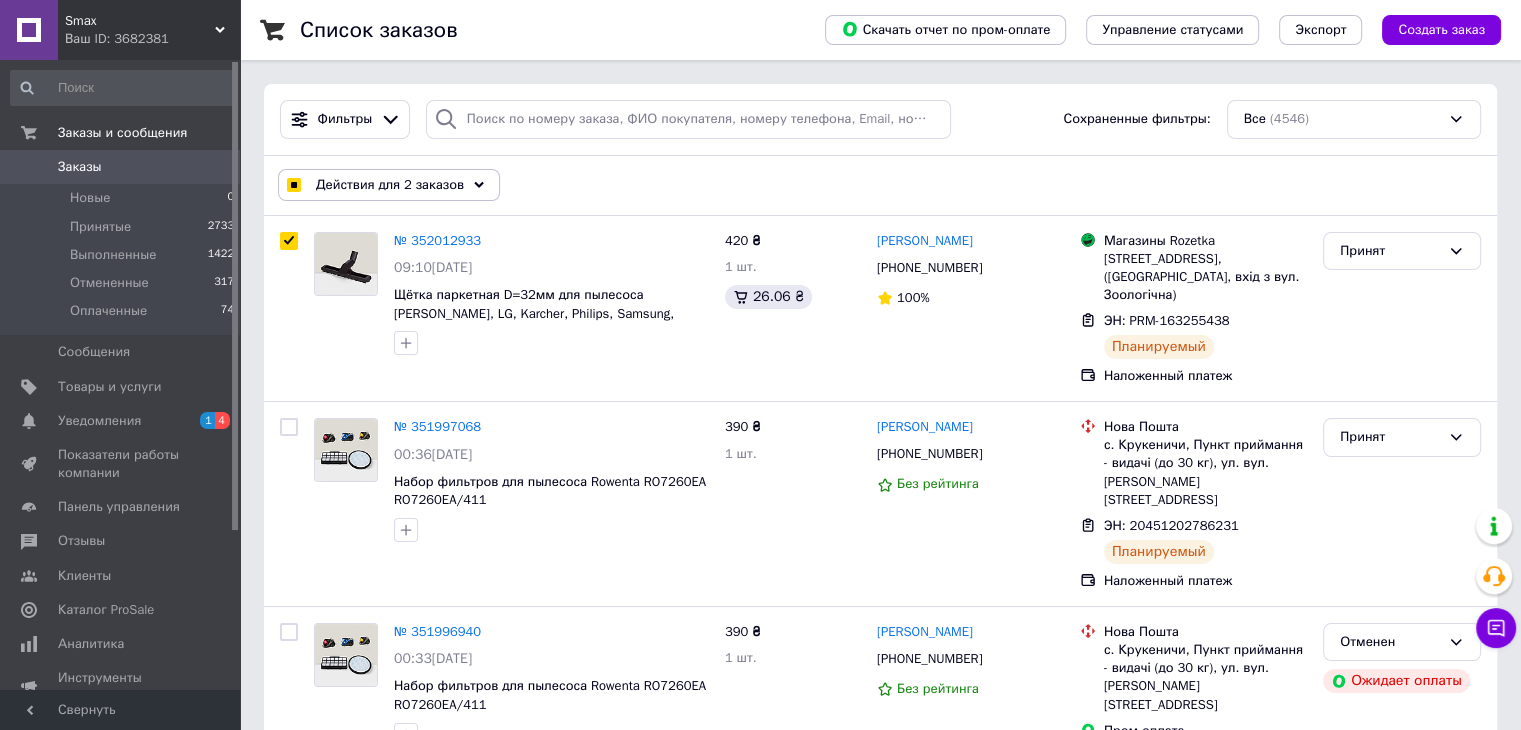 click on "Действия для 2 заказов" at bounding box center (390, 185) 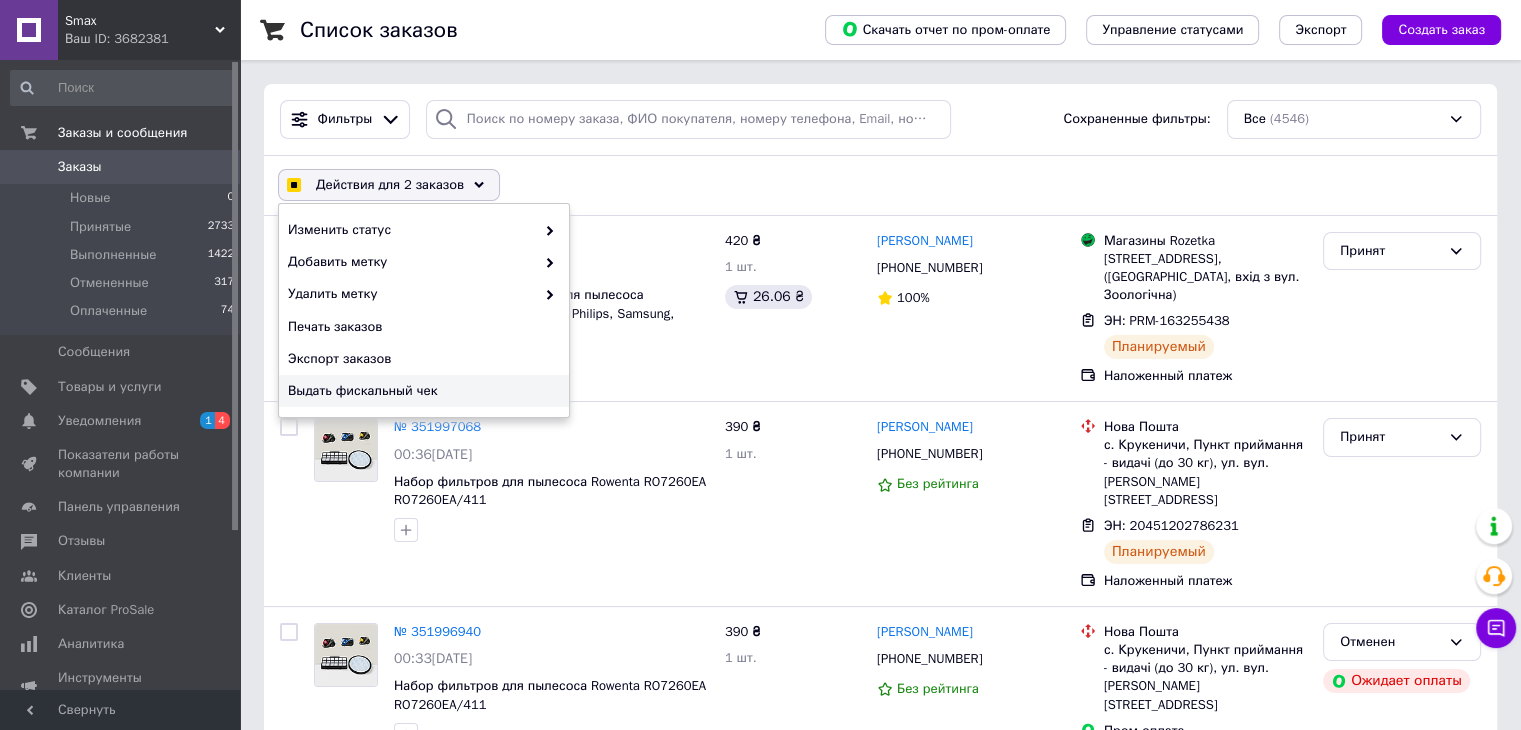 click on "Выдать фискальный чек" at bounding box center [421, 391] 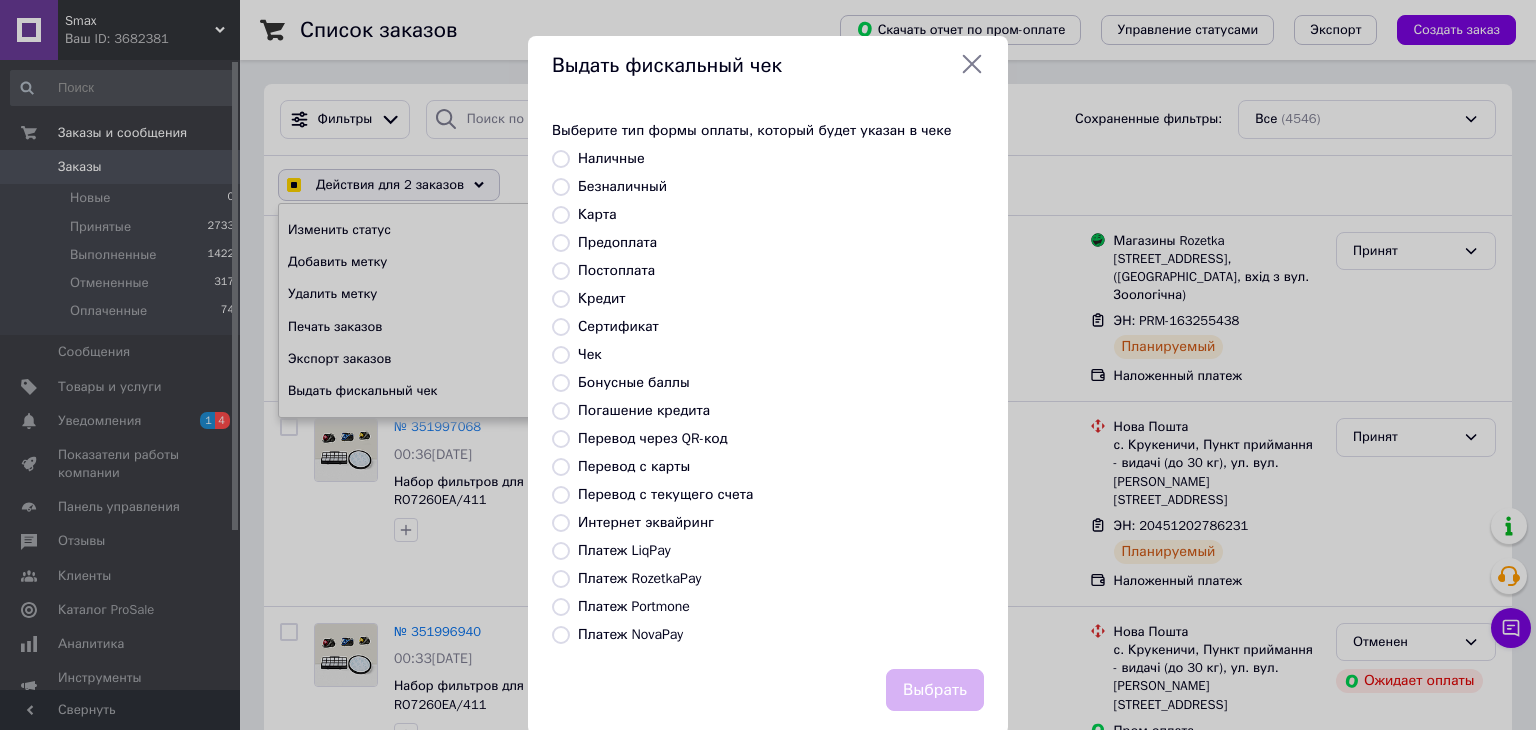 checkbox on "true" 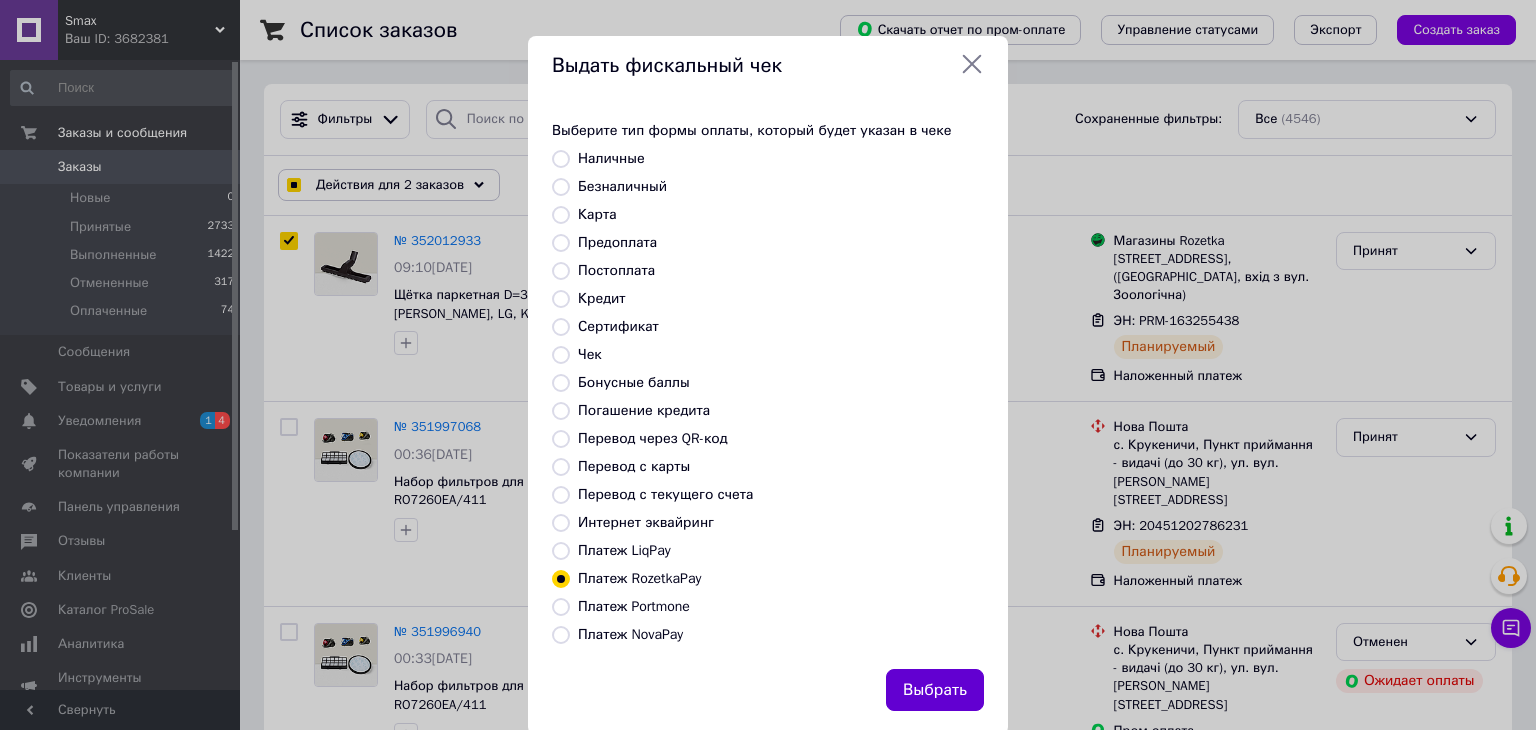 click on "Выбрать" at bounding box center [935, 690] 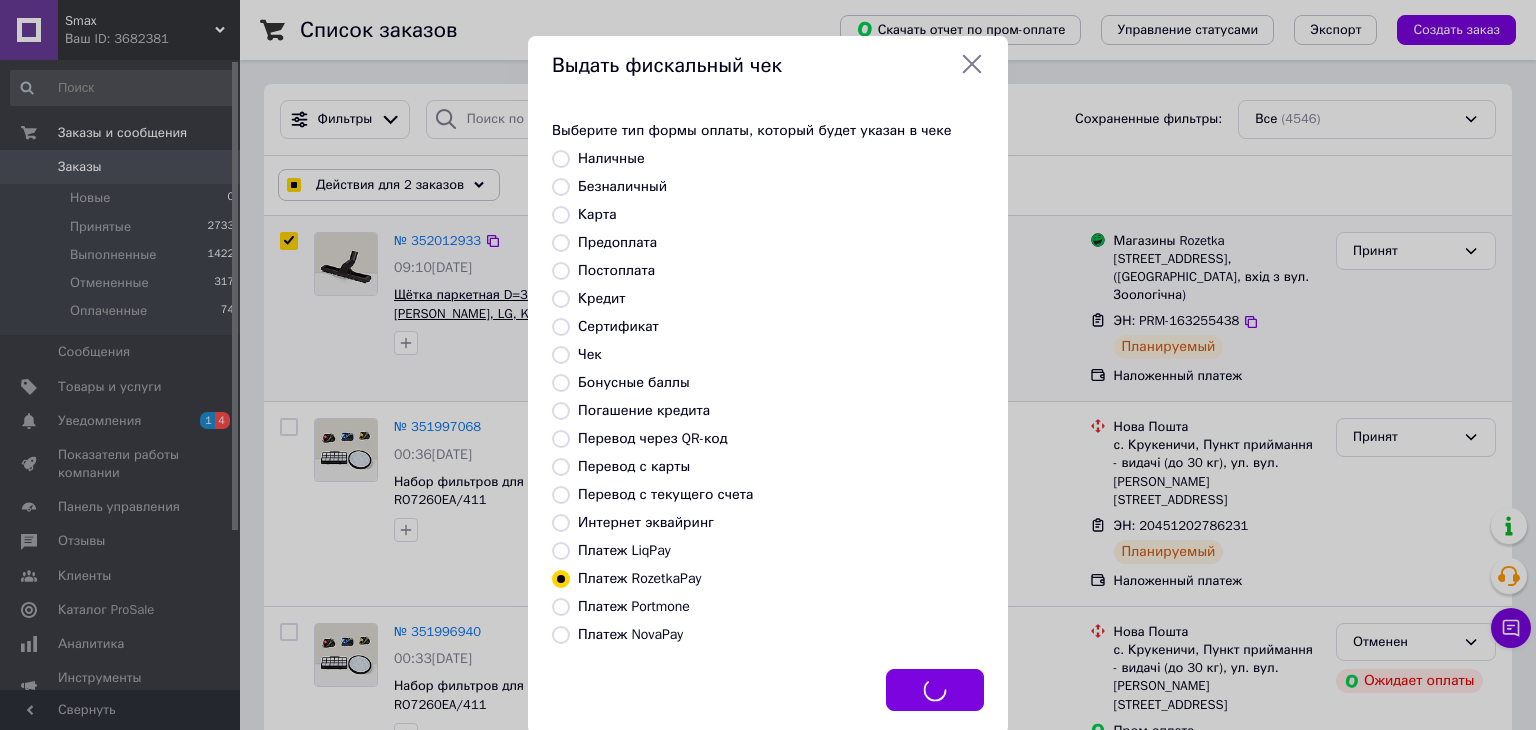 checkbox on "true" 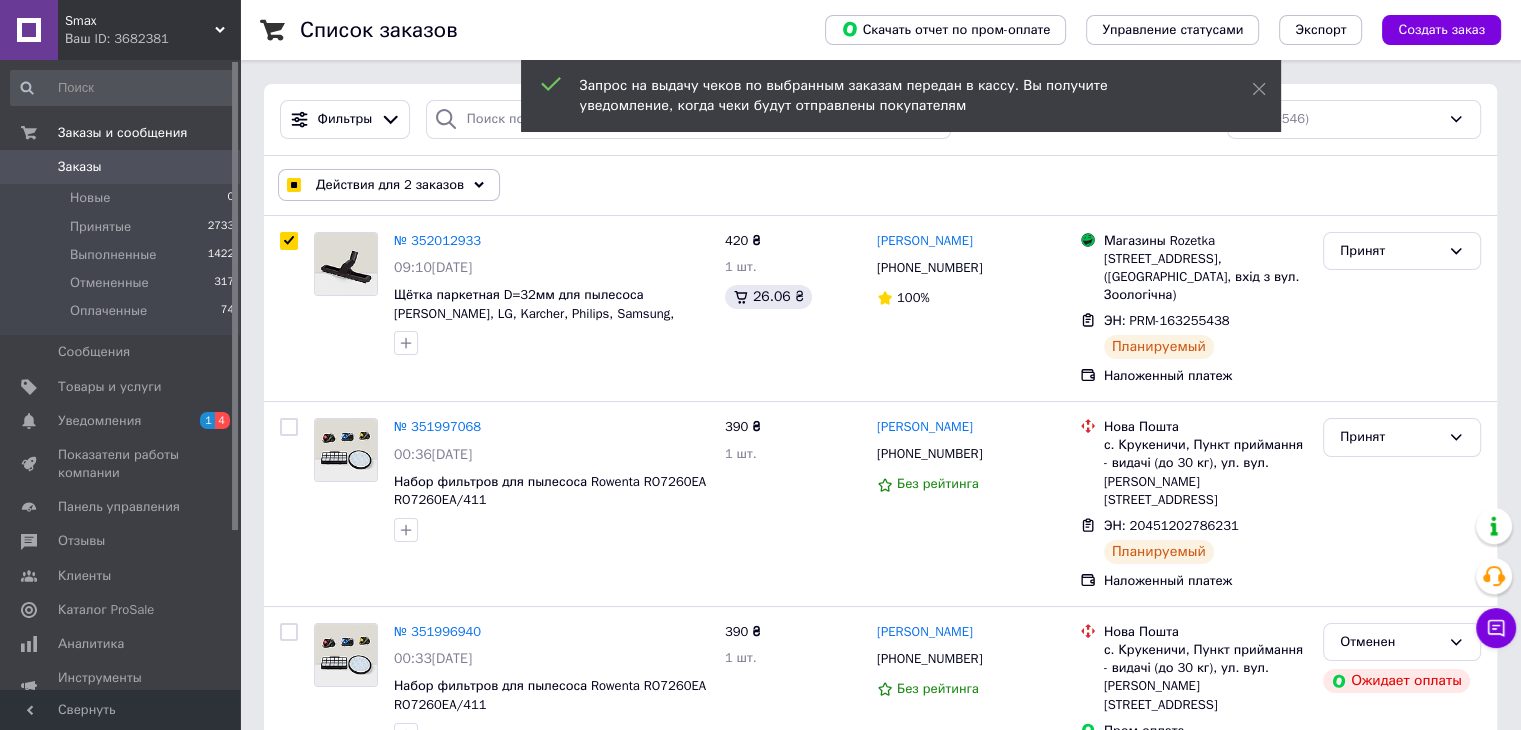 click at bounding box center [293, 185] 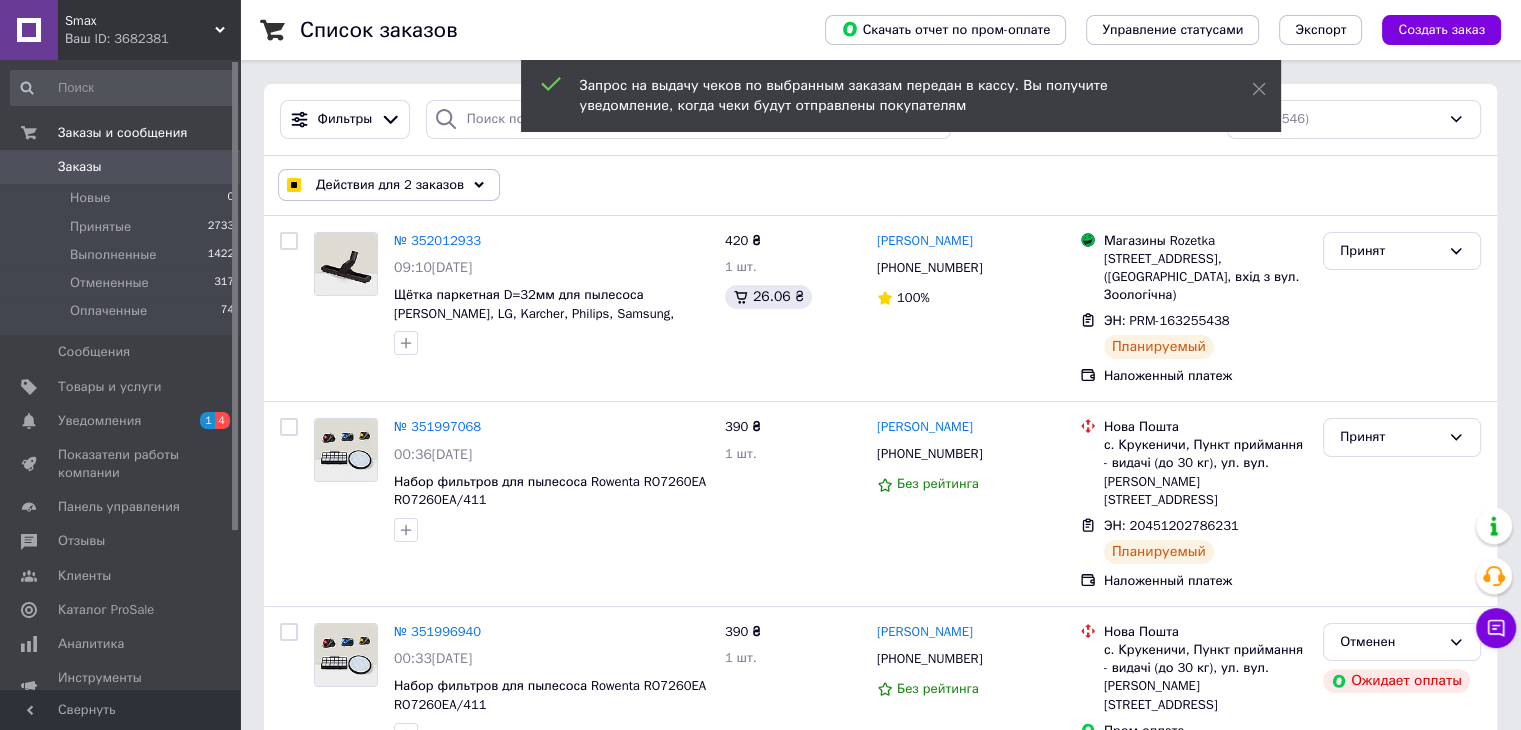 checkbox on "false" 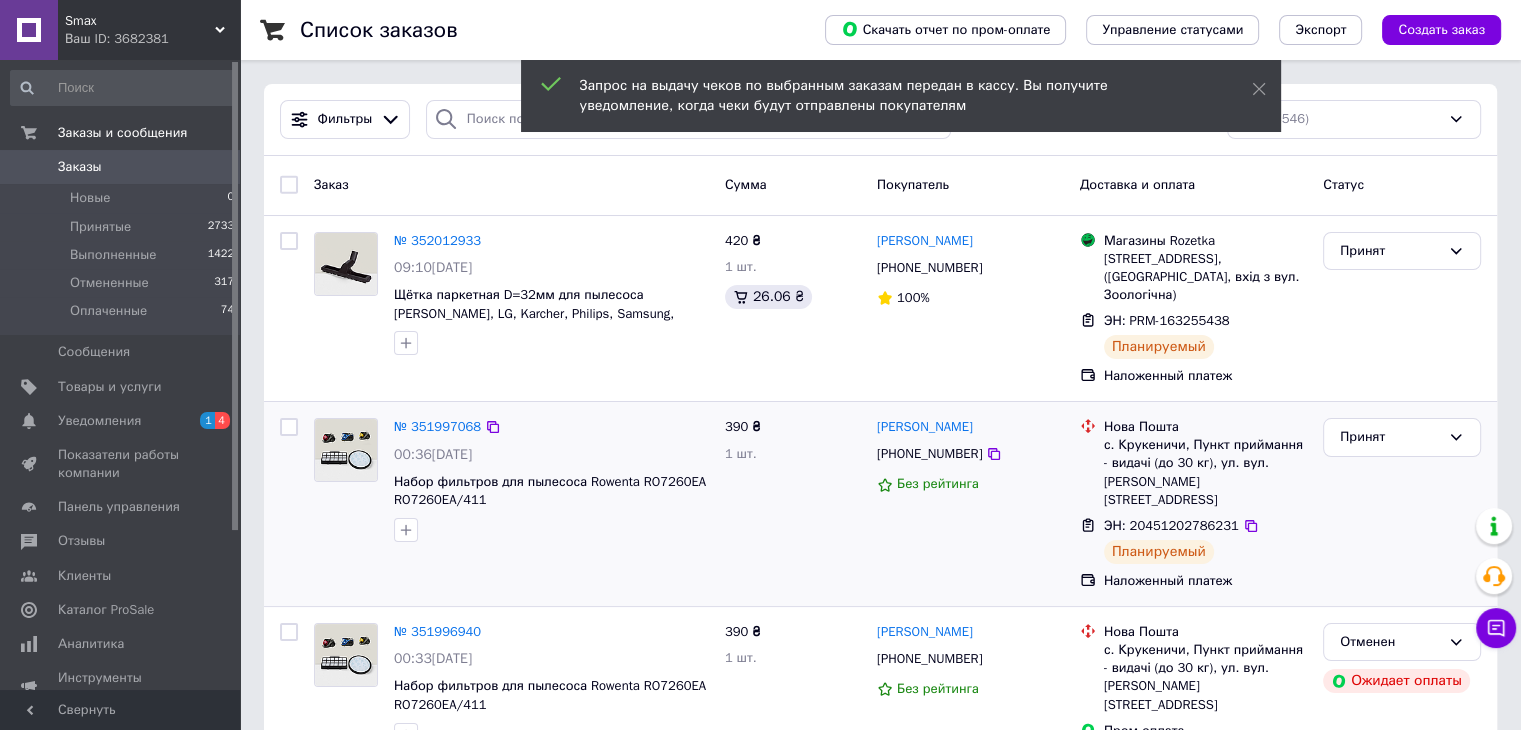click at bounding box center (289, 427) 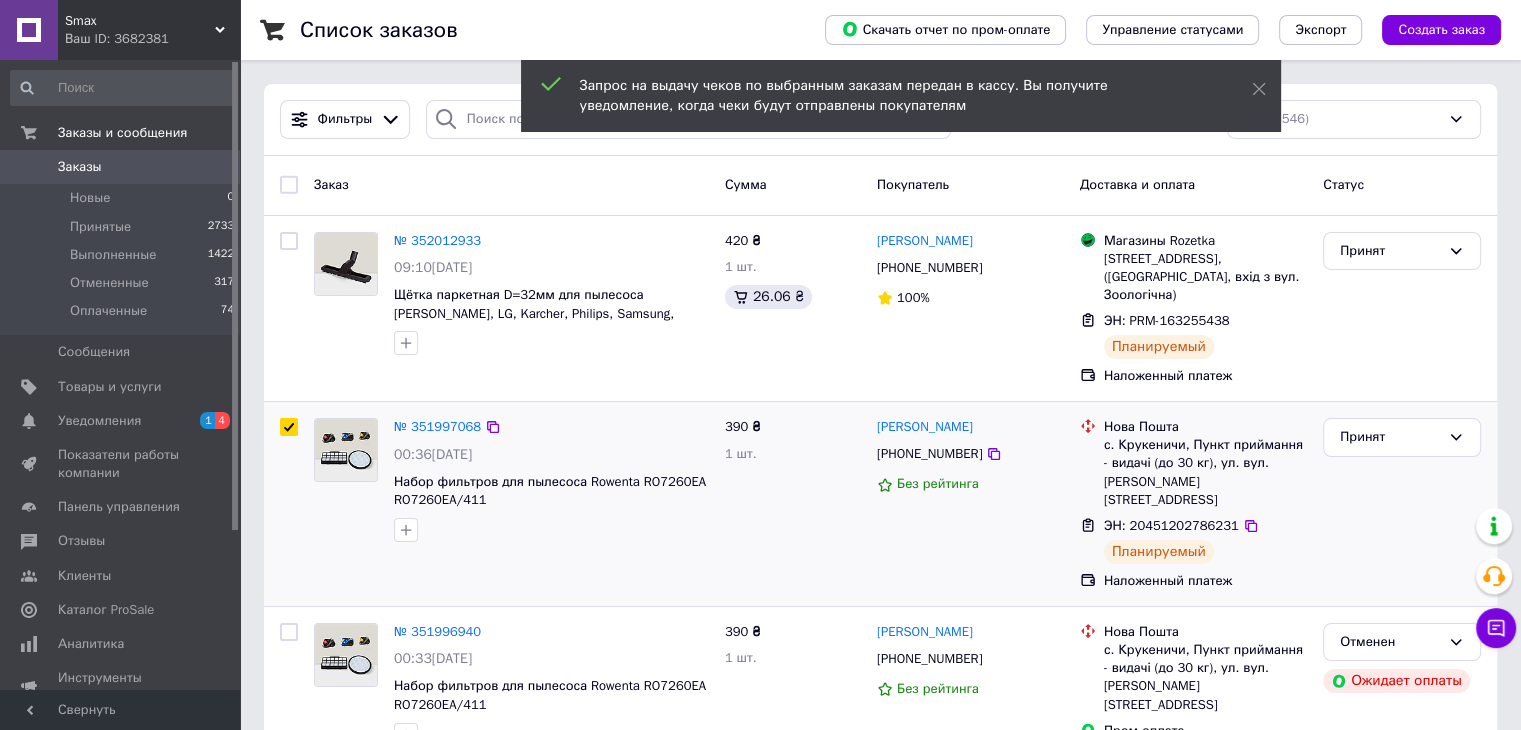 checkbox on "true" 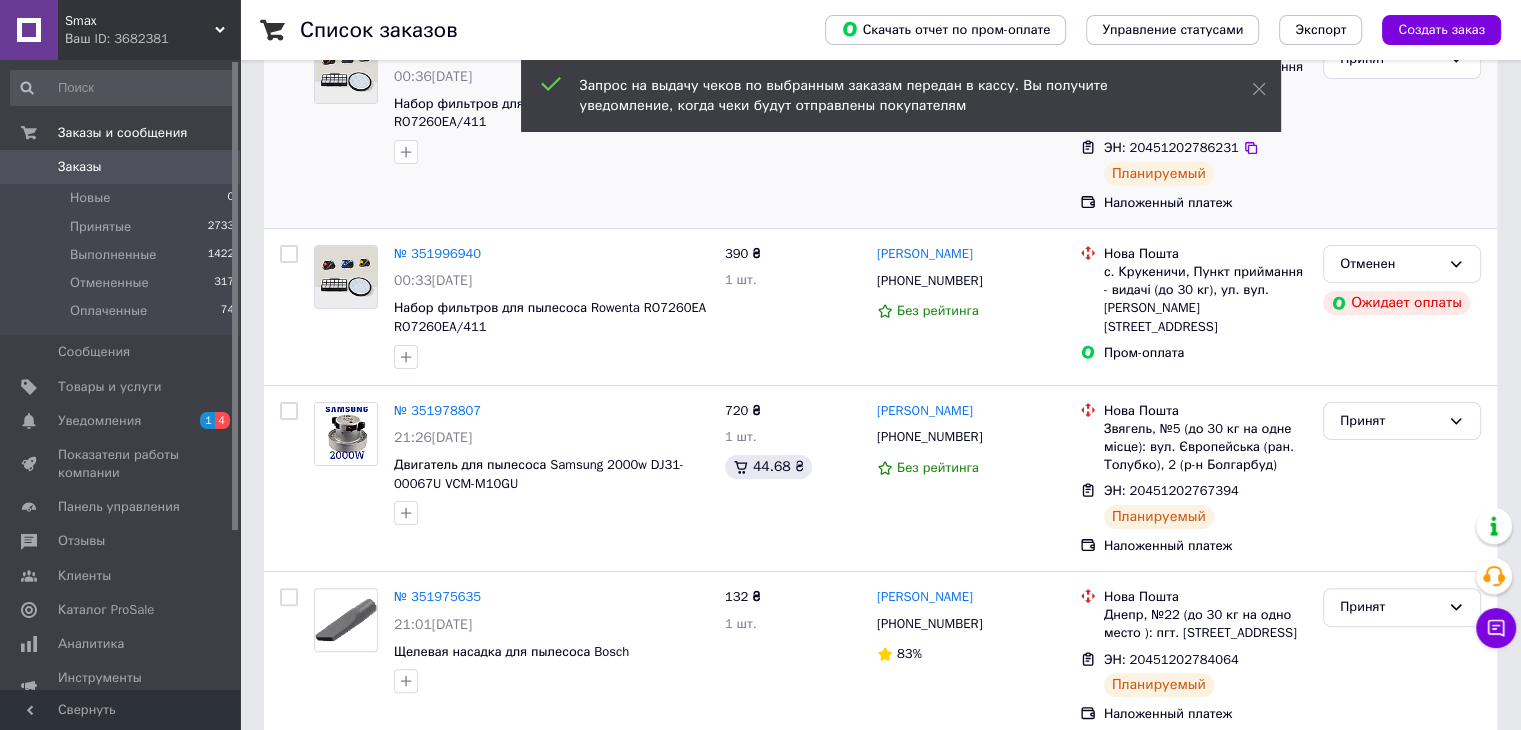 scroll, scrollTop: 400, scrollLeft: 0, axis: vertical 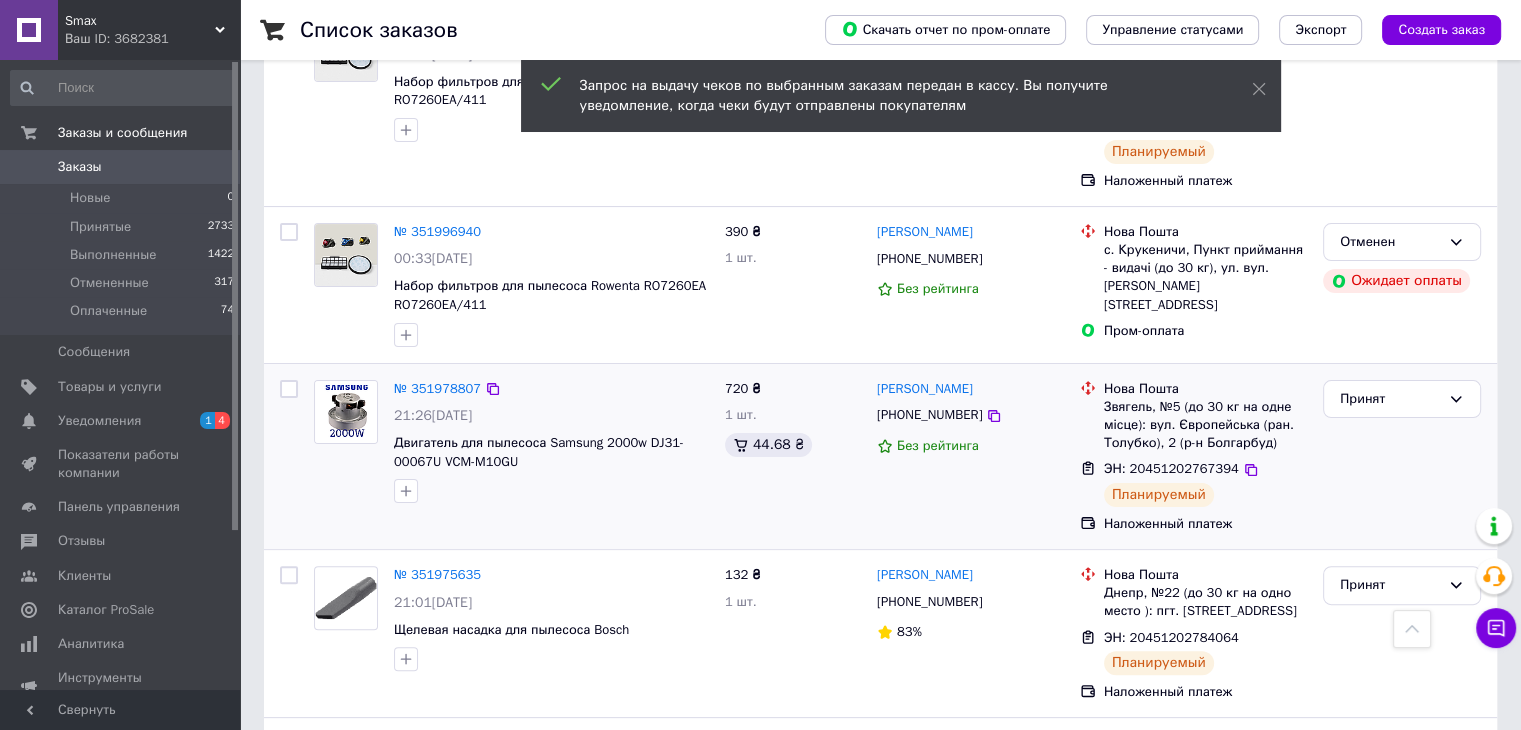 click at bounding box center [289, 389] 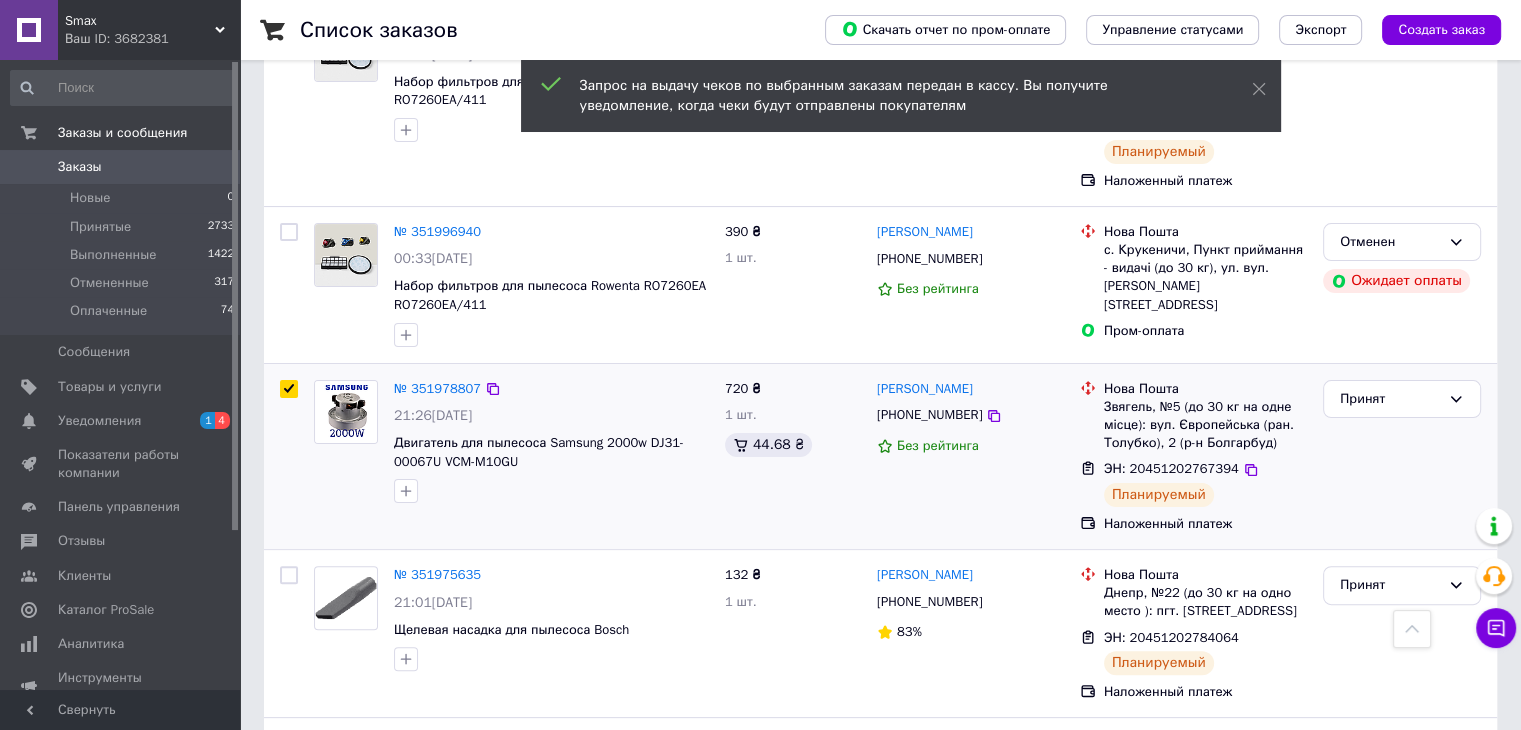 checkbox on "true" 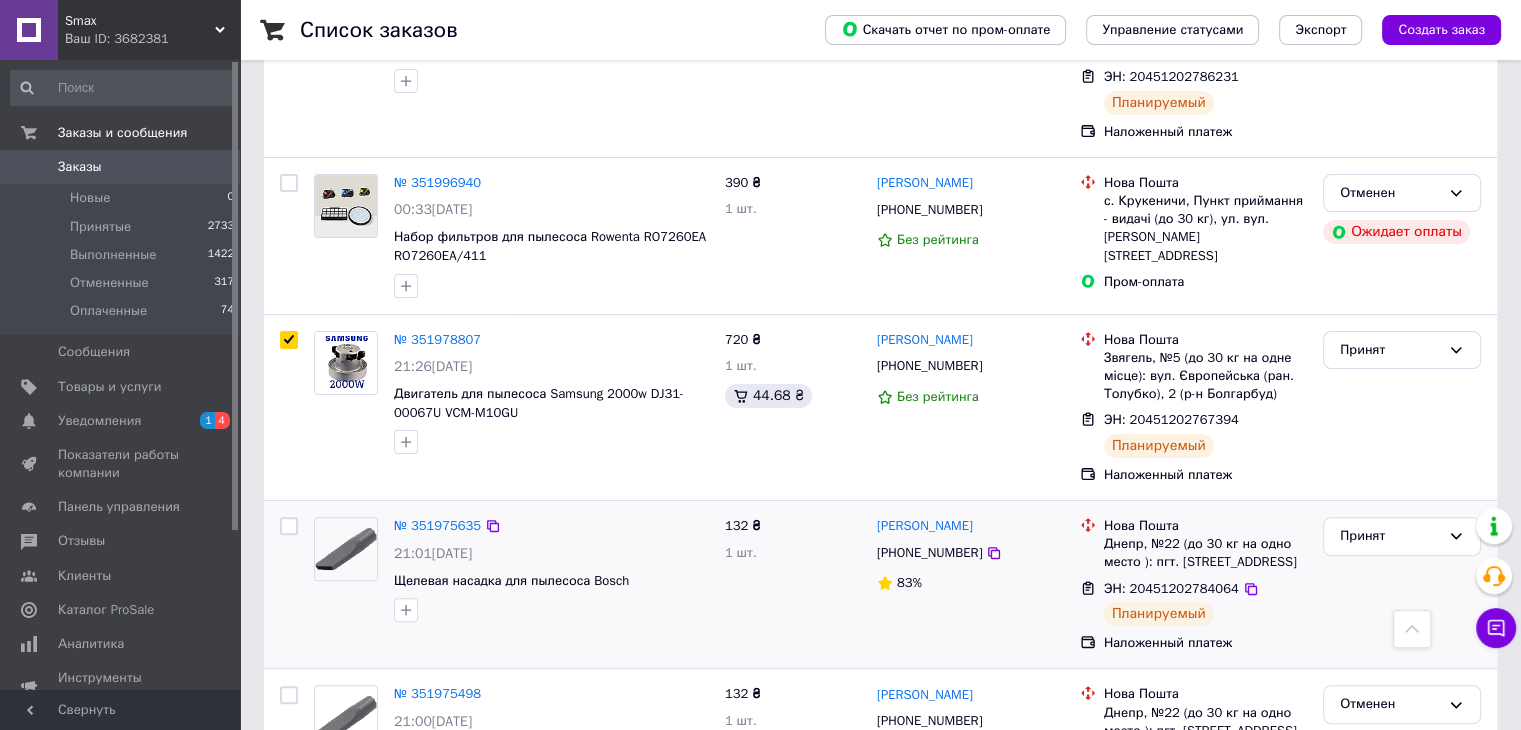 scroll, scrollTop: 600, scrollLeft: 0, axis: vertical 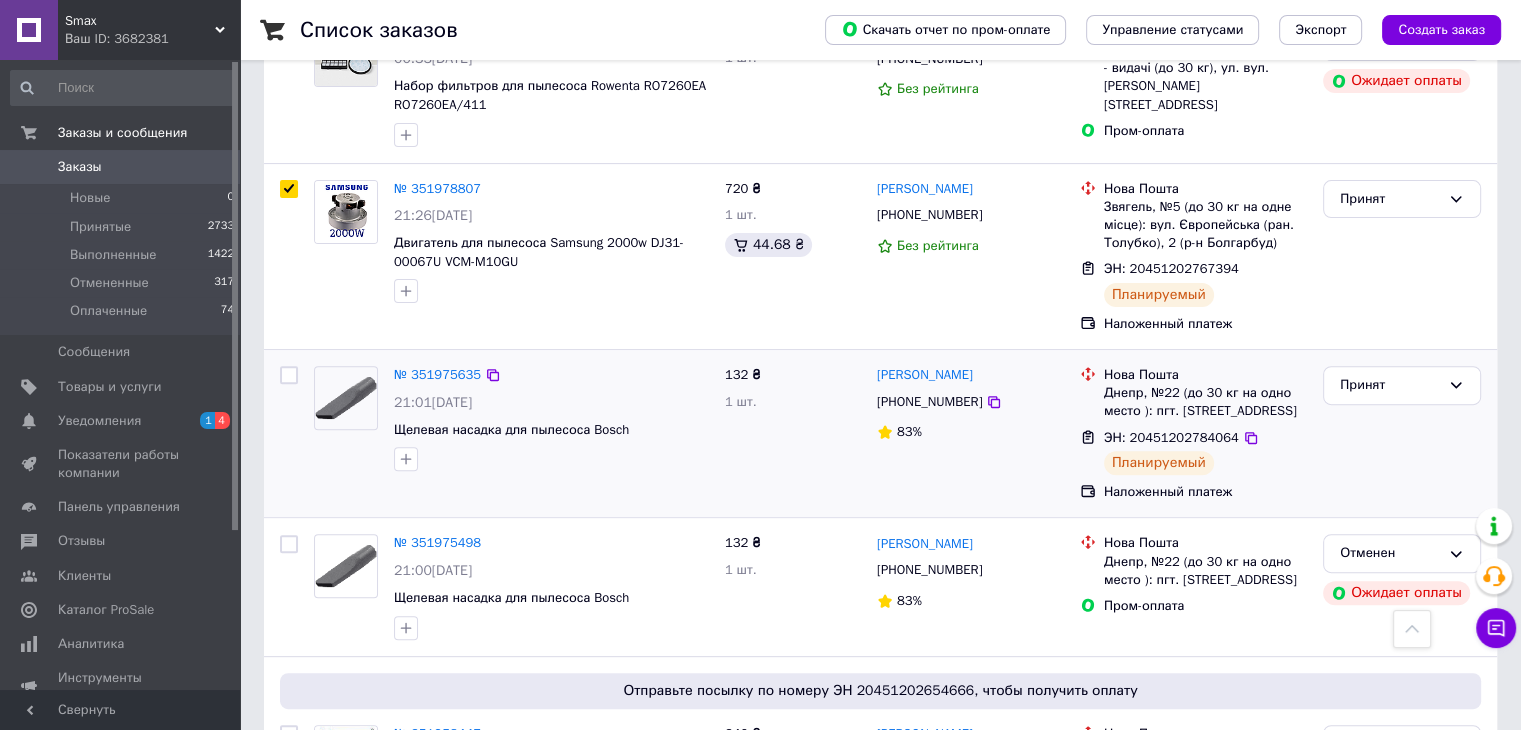click at bounding box center (289, 433) 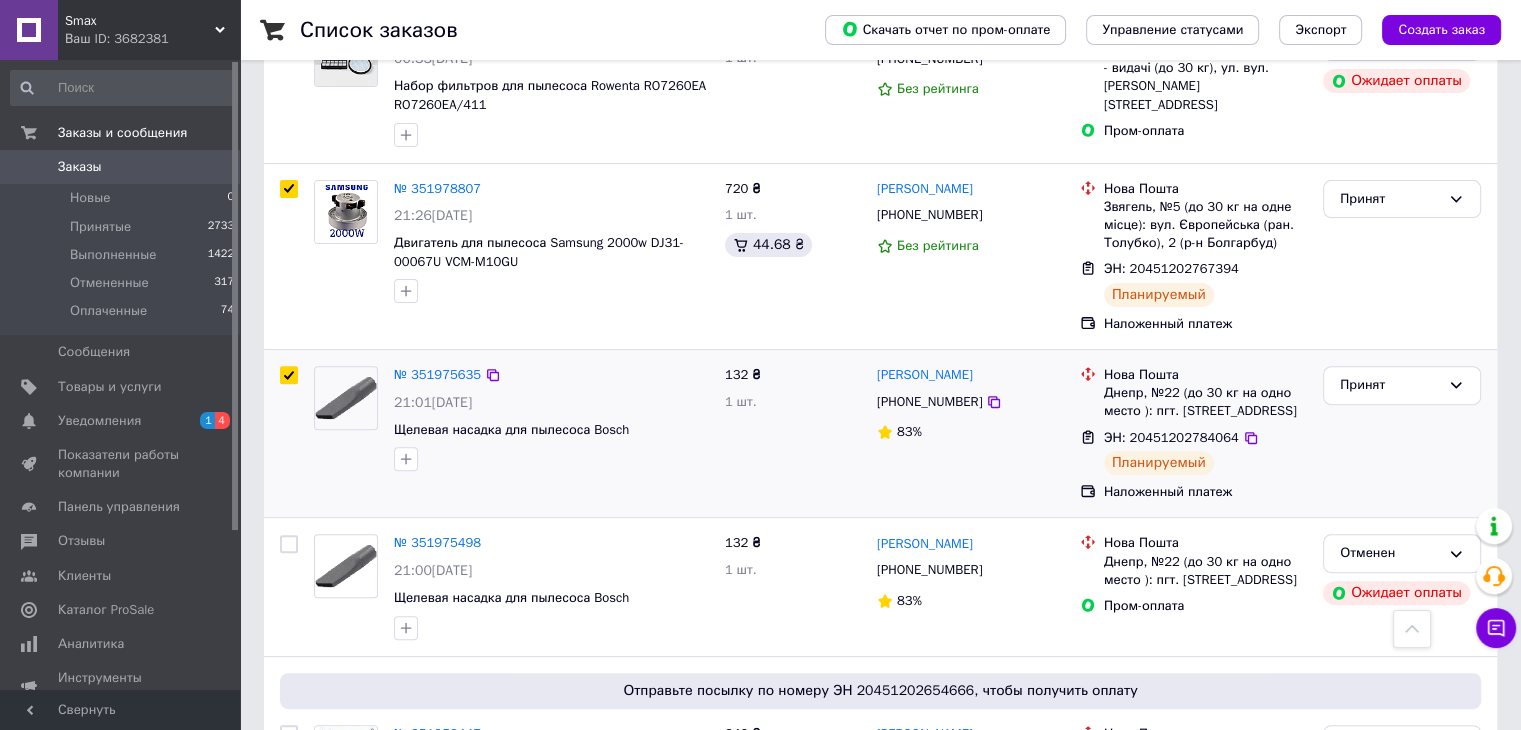 checkbox on "true" 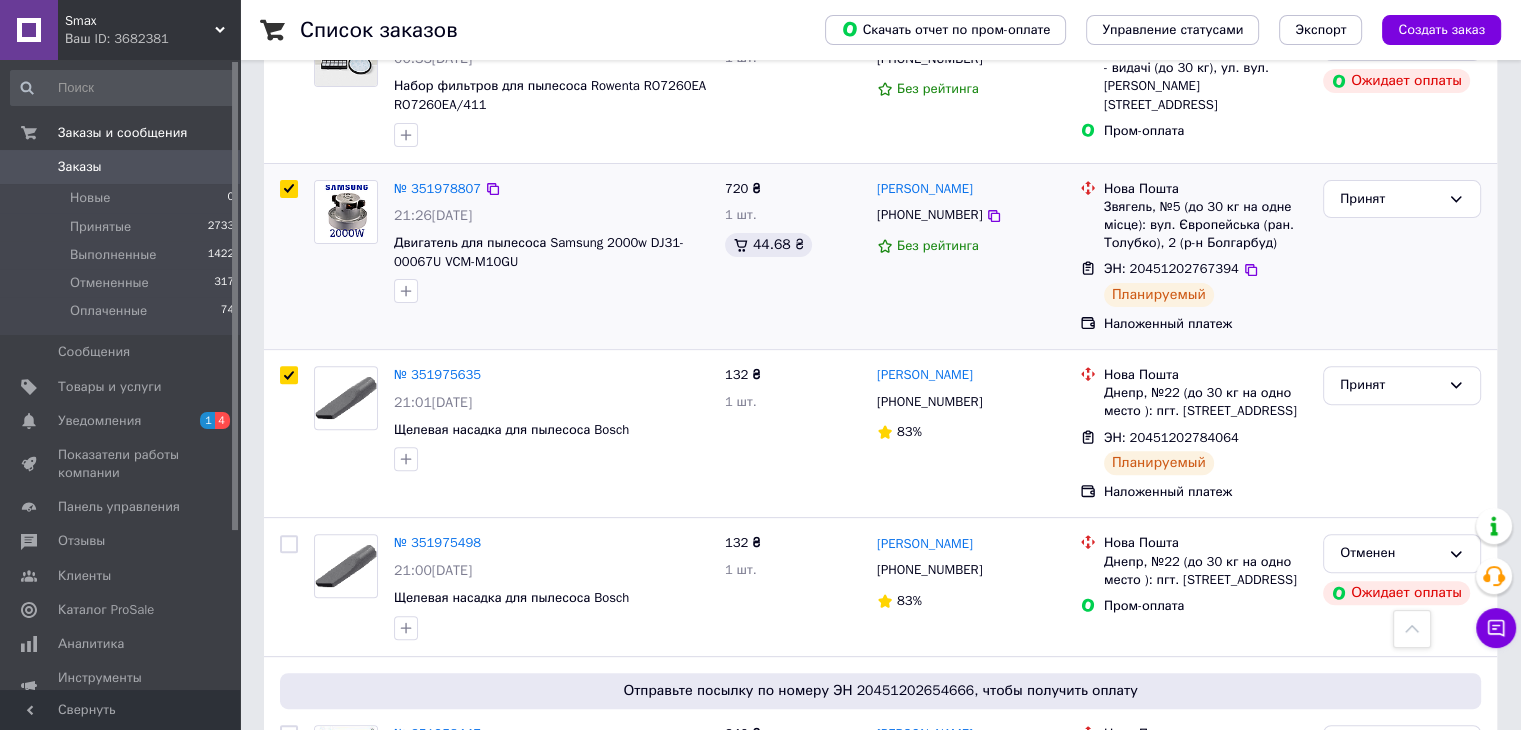 scroll, scrollTop: 0, scrollLeft: 0, axis: both 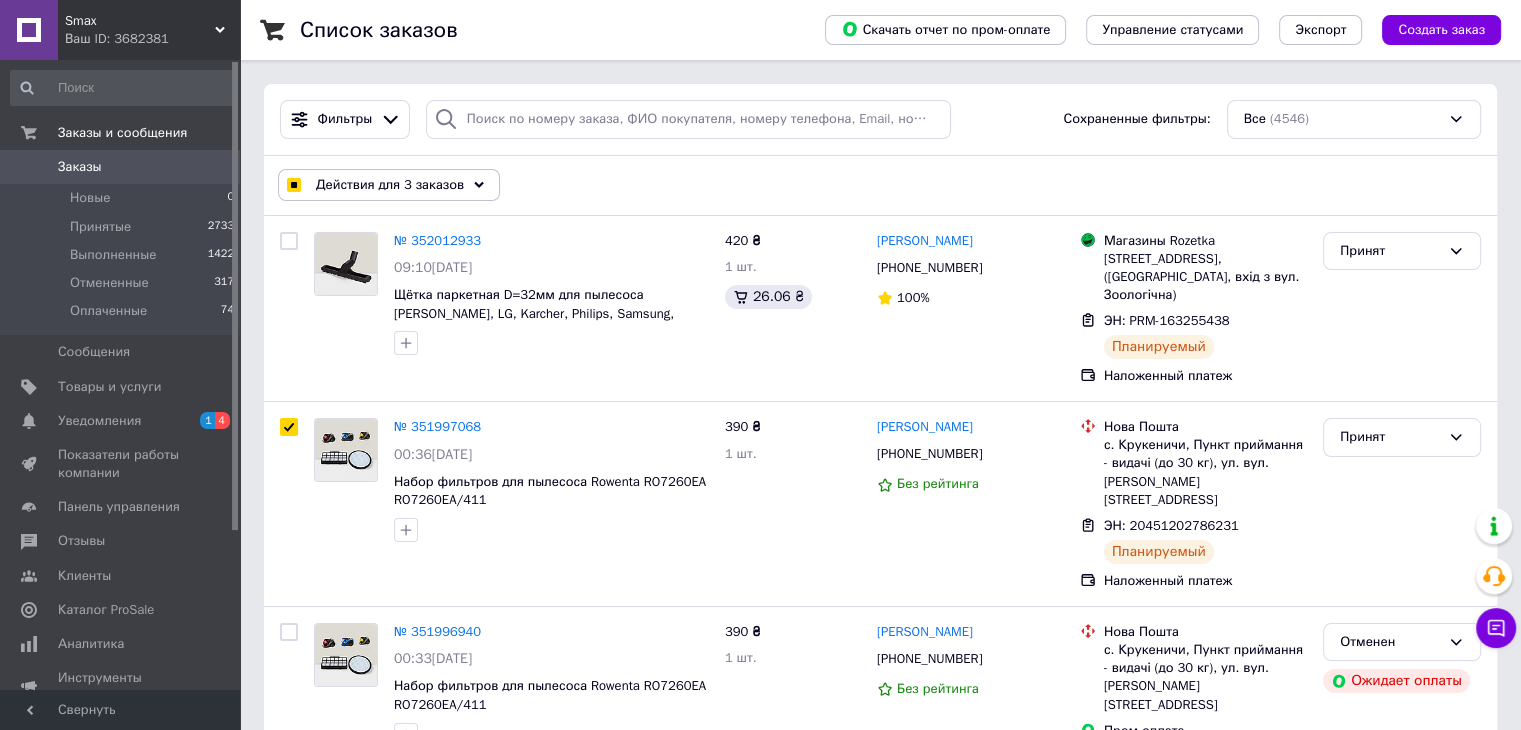 click on "Действия для 3 заказов" at bounding box center (390, 185) 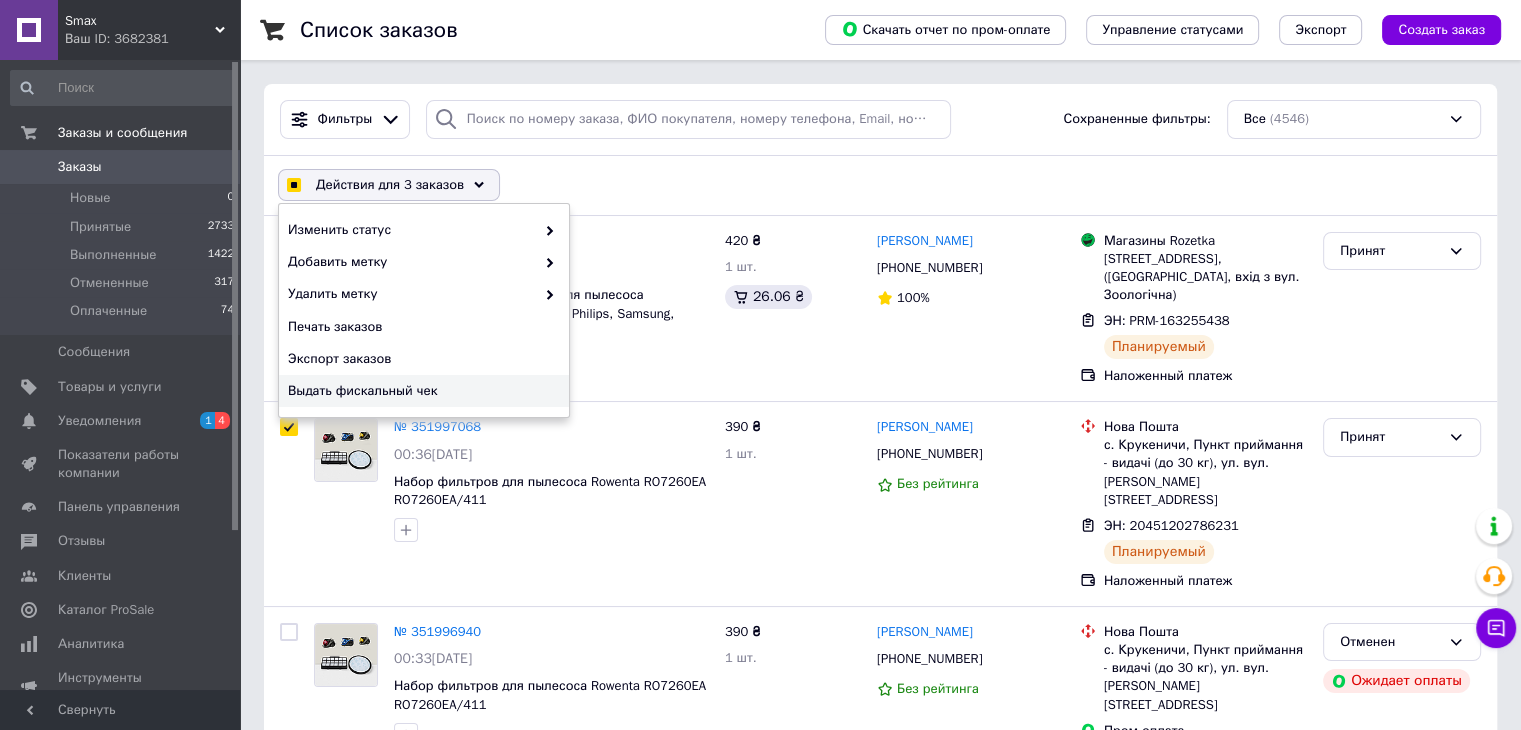 click on "Выдать фискальный чек" at bounding box center (421, 391) 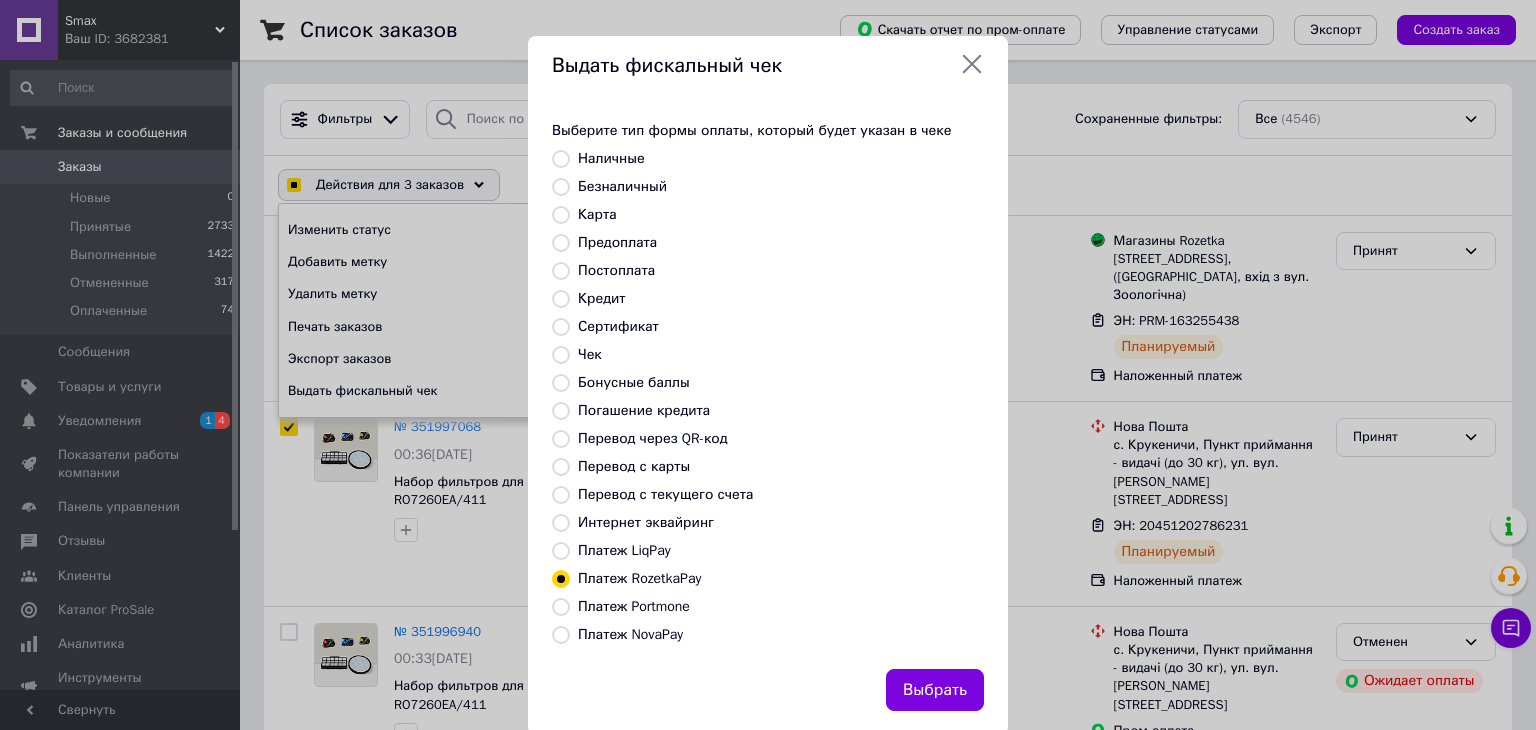 checkbox on "true" 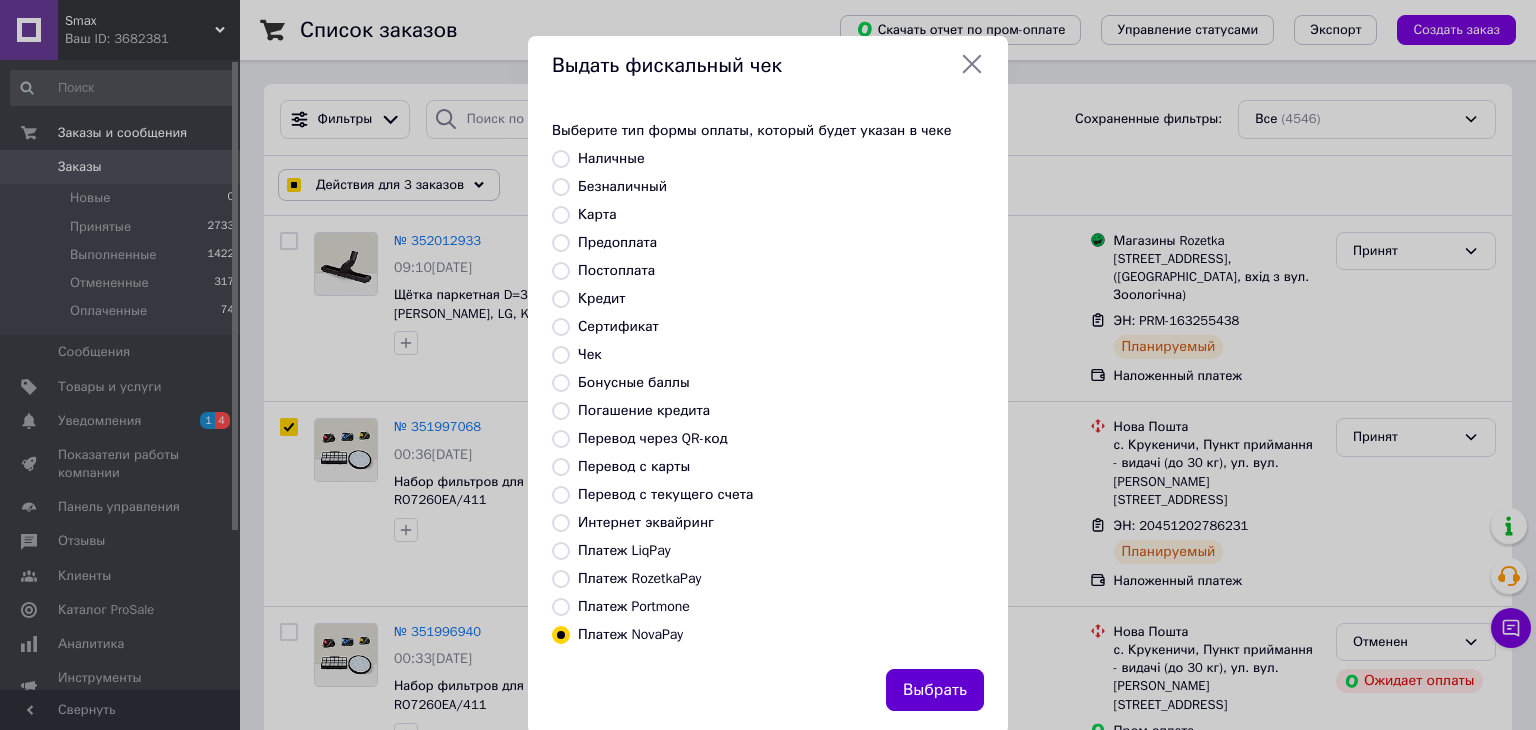 click on "Выбрать" at bounding box center [935, 690] 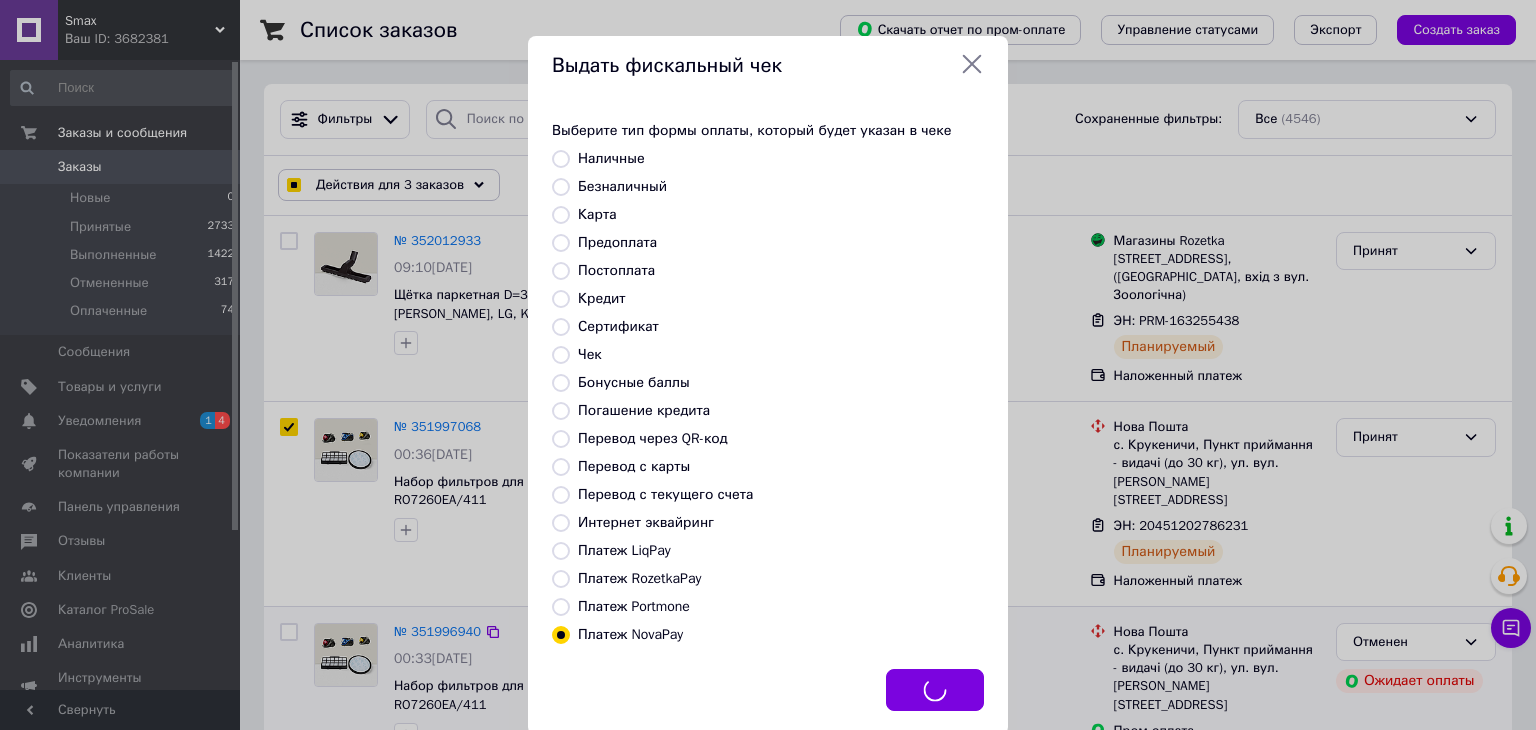 checkbox on "true" 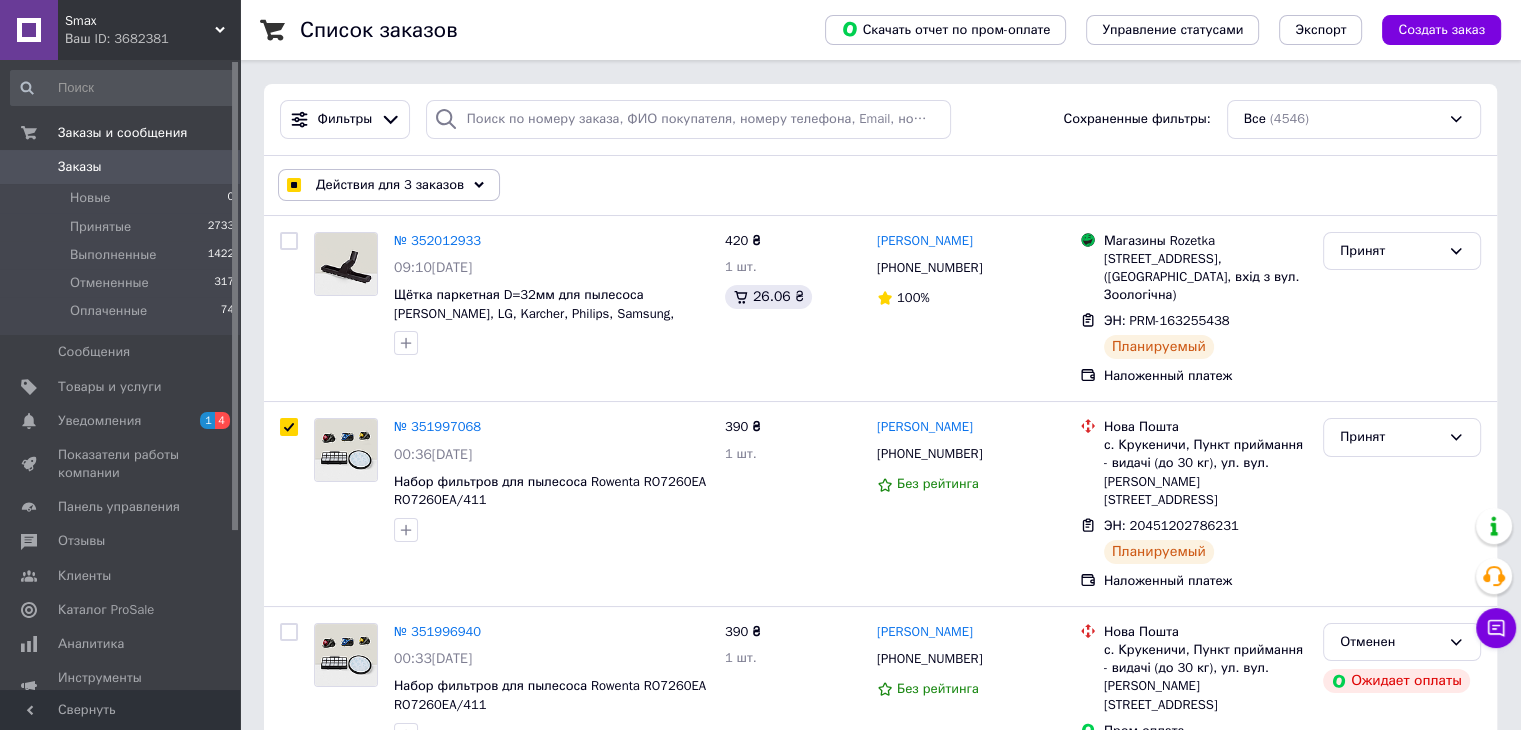 click on "Заказы" at bounding box center (80, 167) 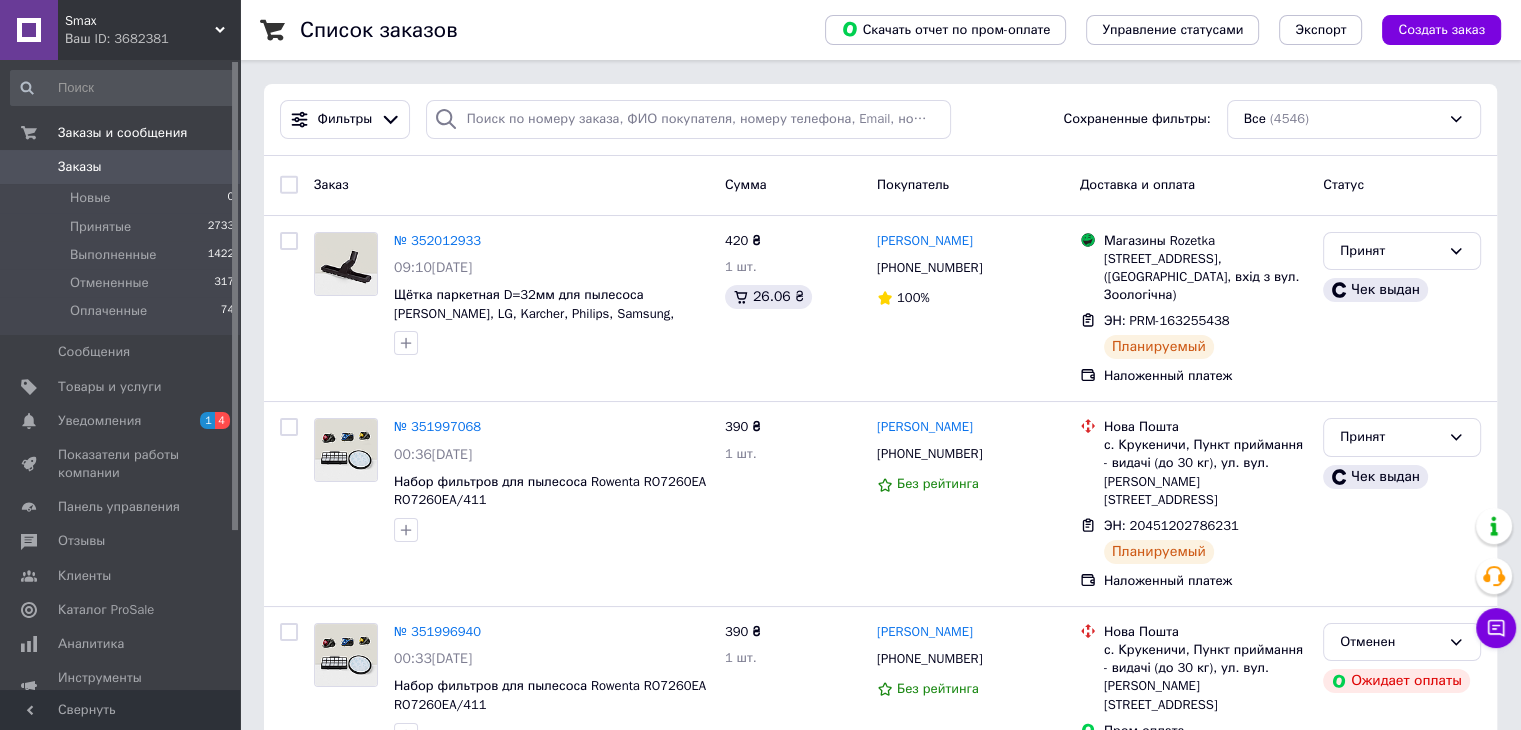 click on "Заказы" at bounding box center [80, 167] 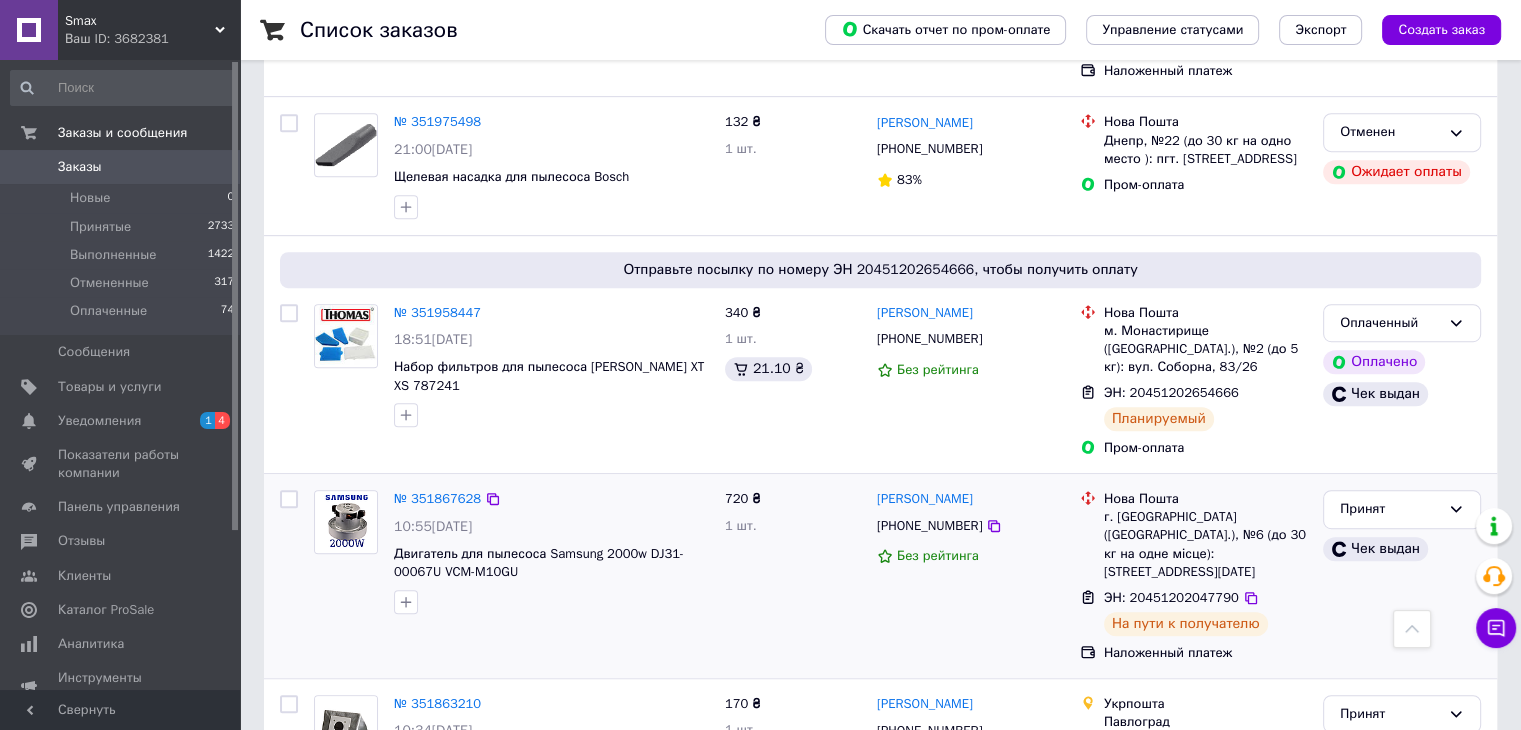 scroll, scrollTop: 1000, scrollLeft: 0, axis: vertical 